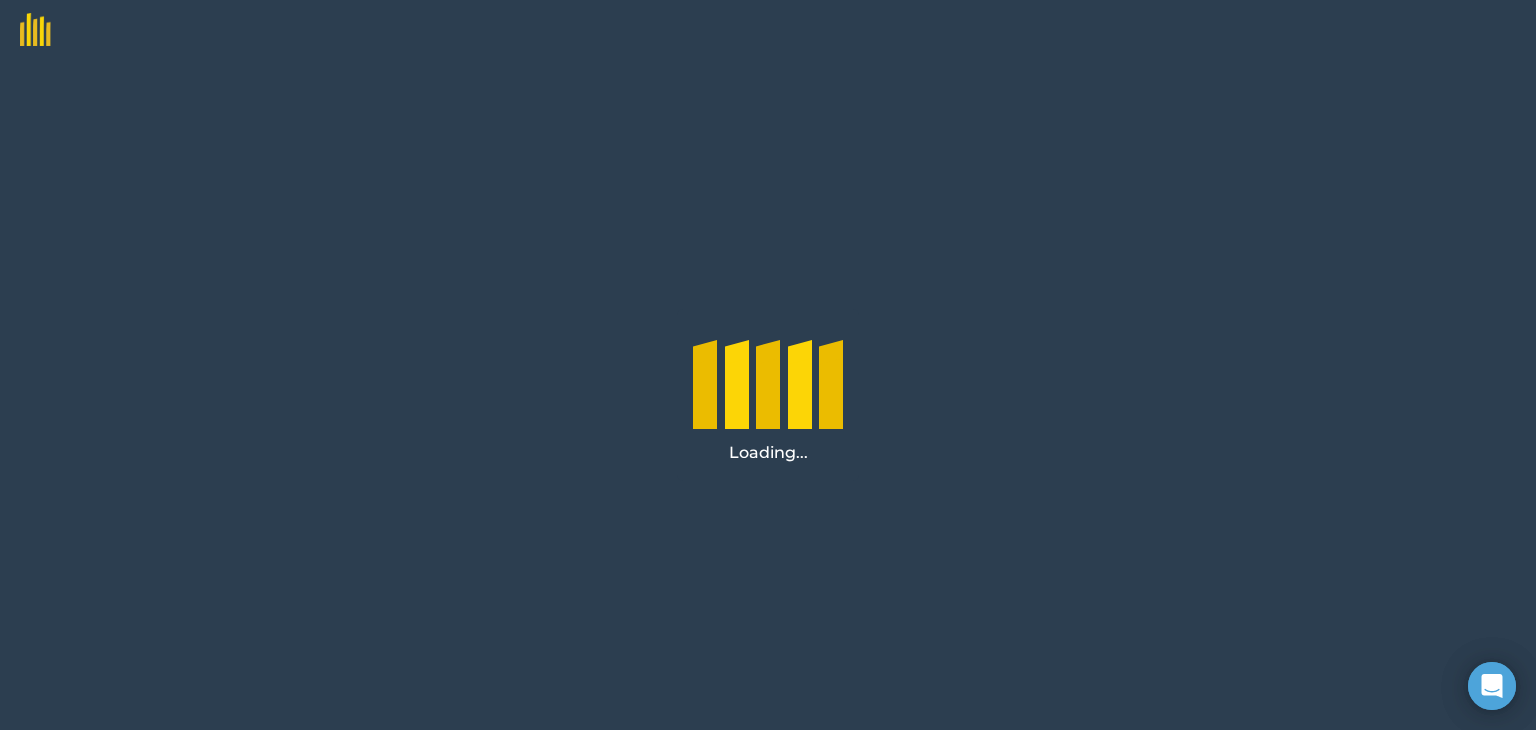 scroll, scrollTop: 0, scrollLeft: 0, axis: both 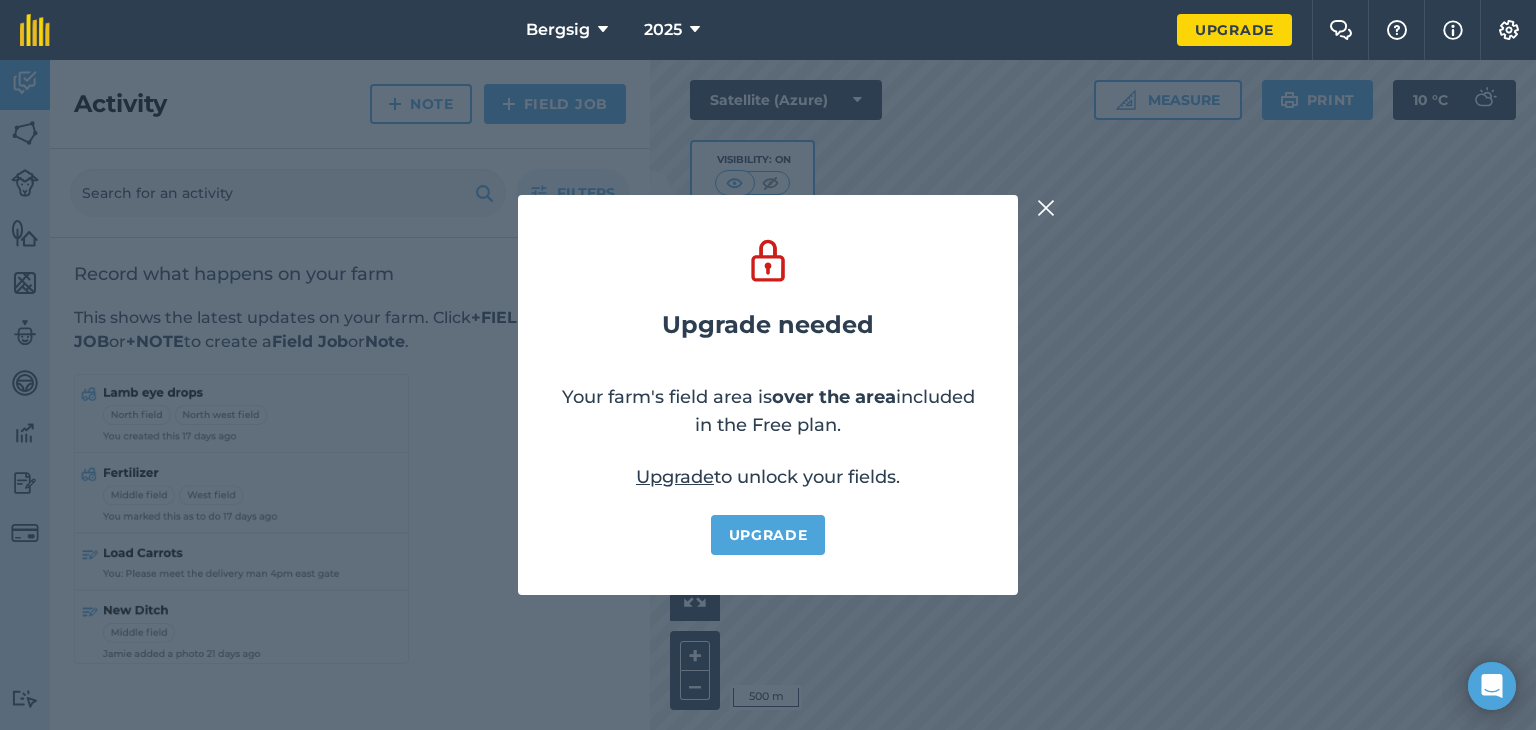 click at bounding box center [1046, 208] 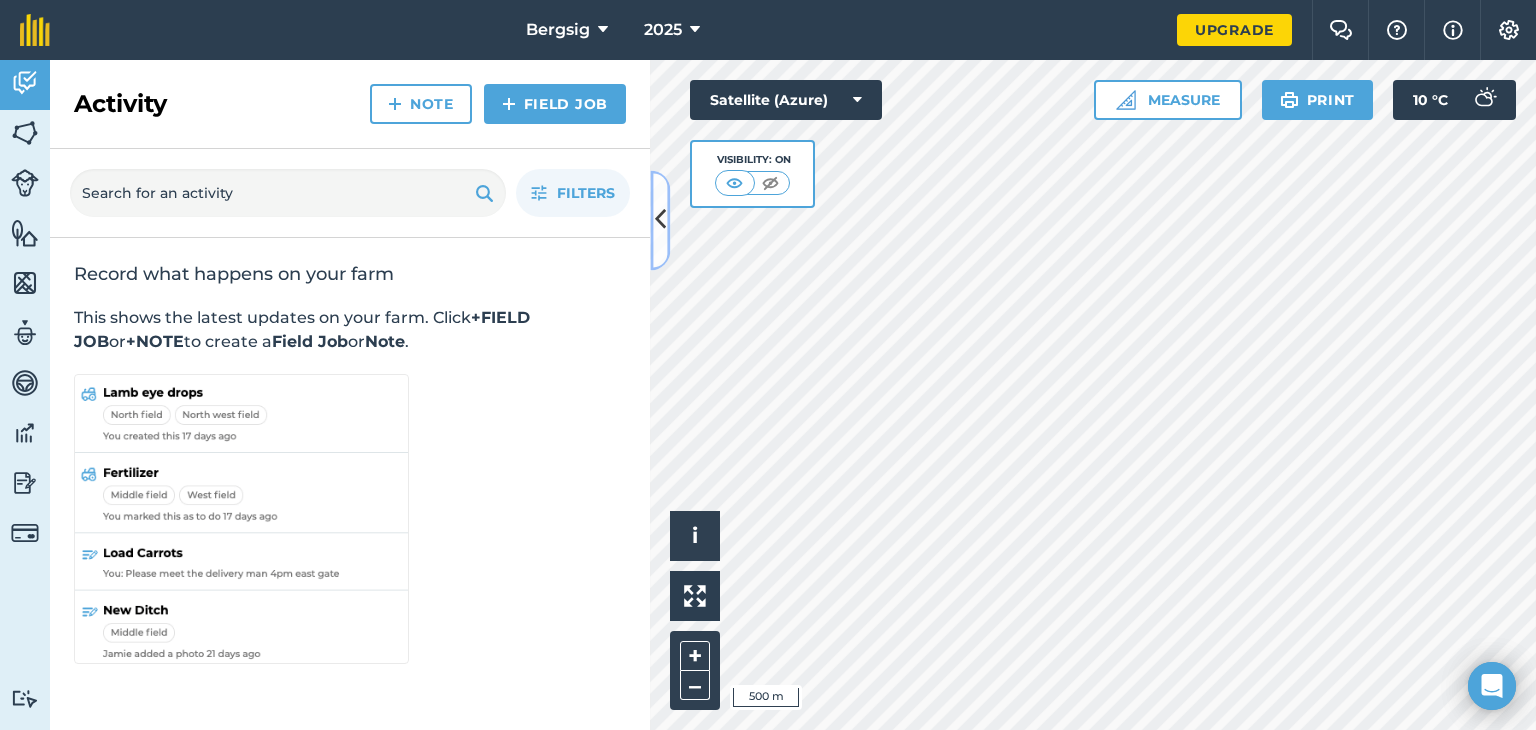 click at bounding box center [660, 220] 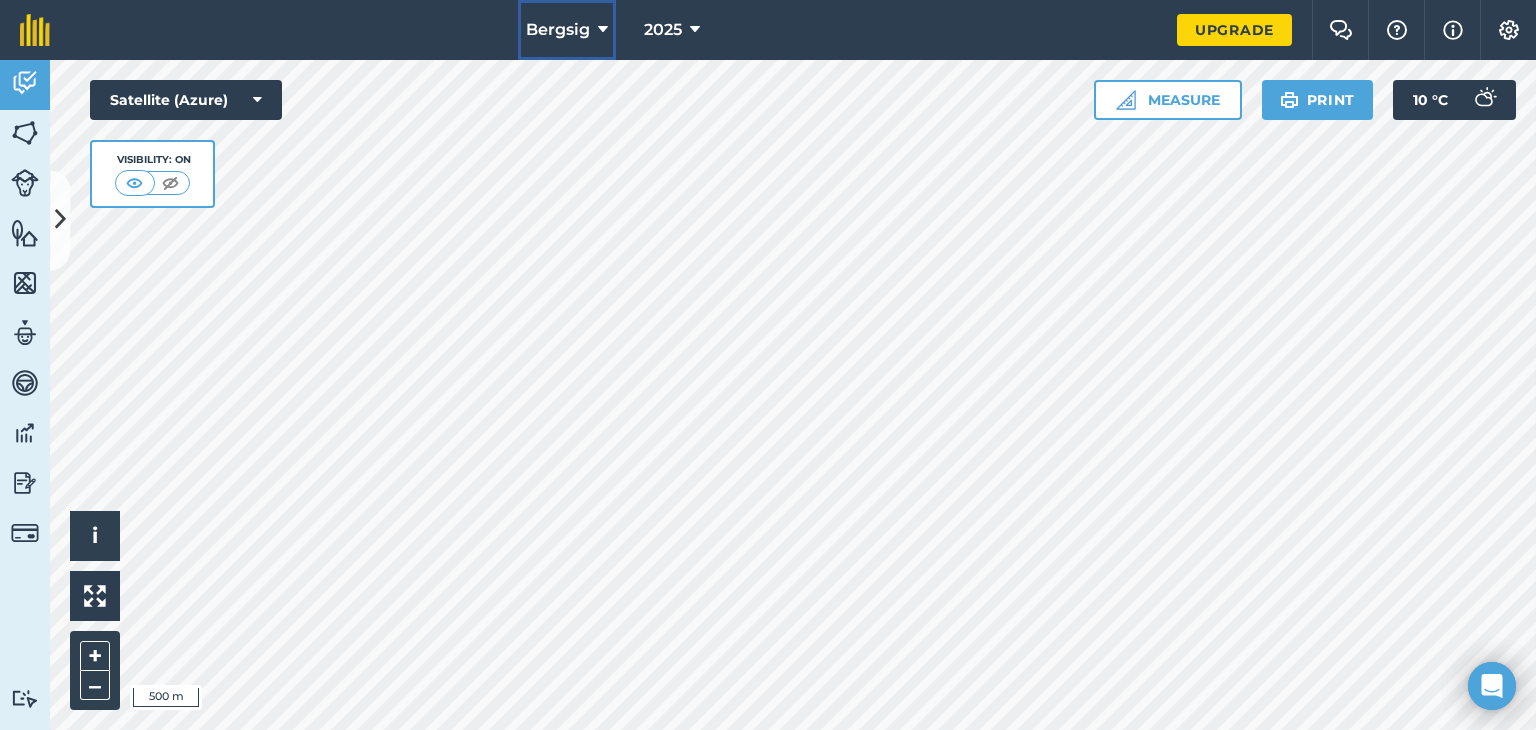 click at bounding box center (603, 30) 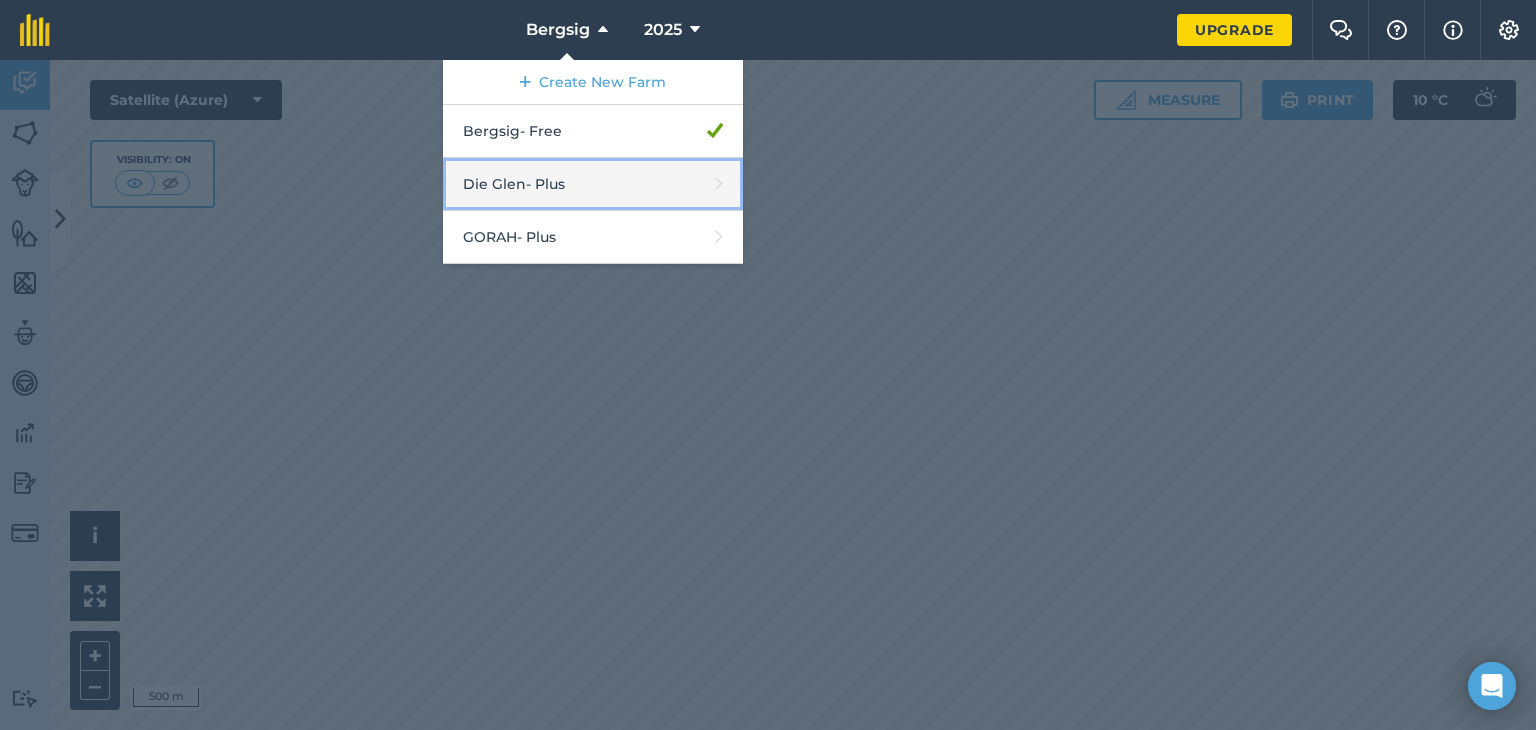 click on "Die Glen  - Plus" at bounding box center (593, 184) 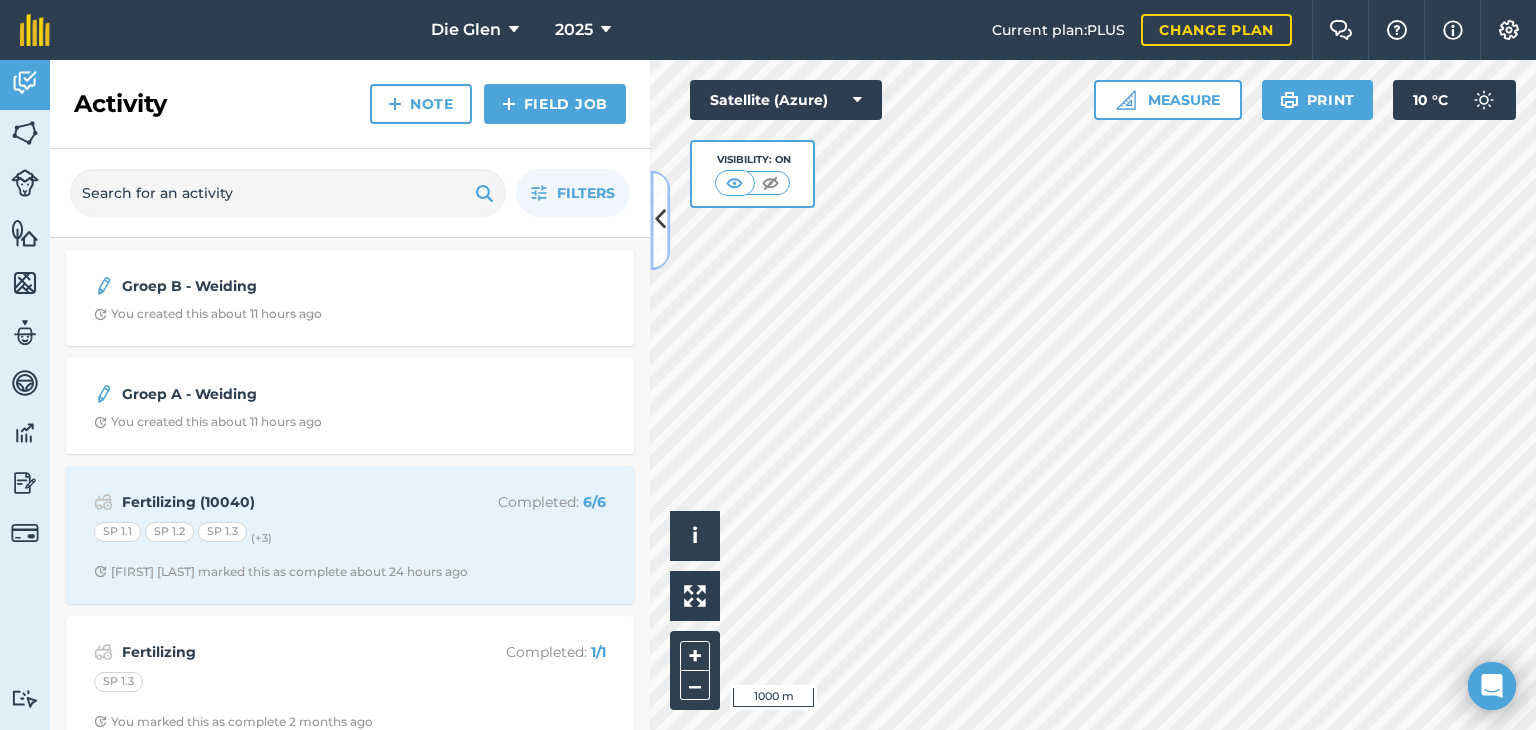 click at bounding box center (660, 220) 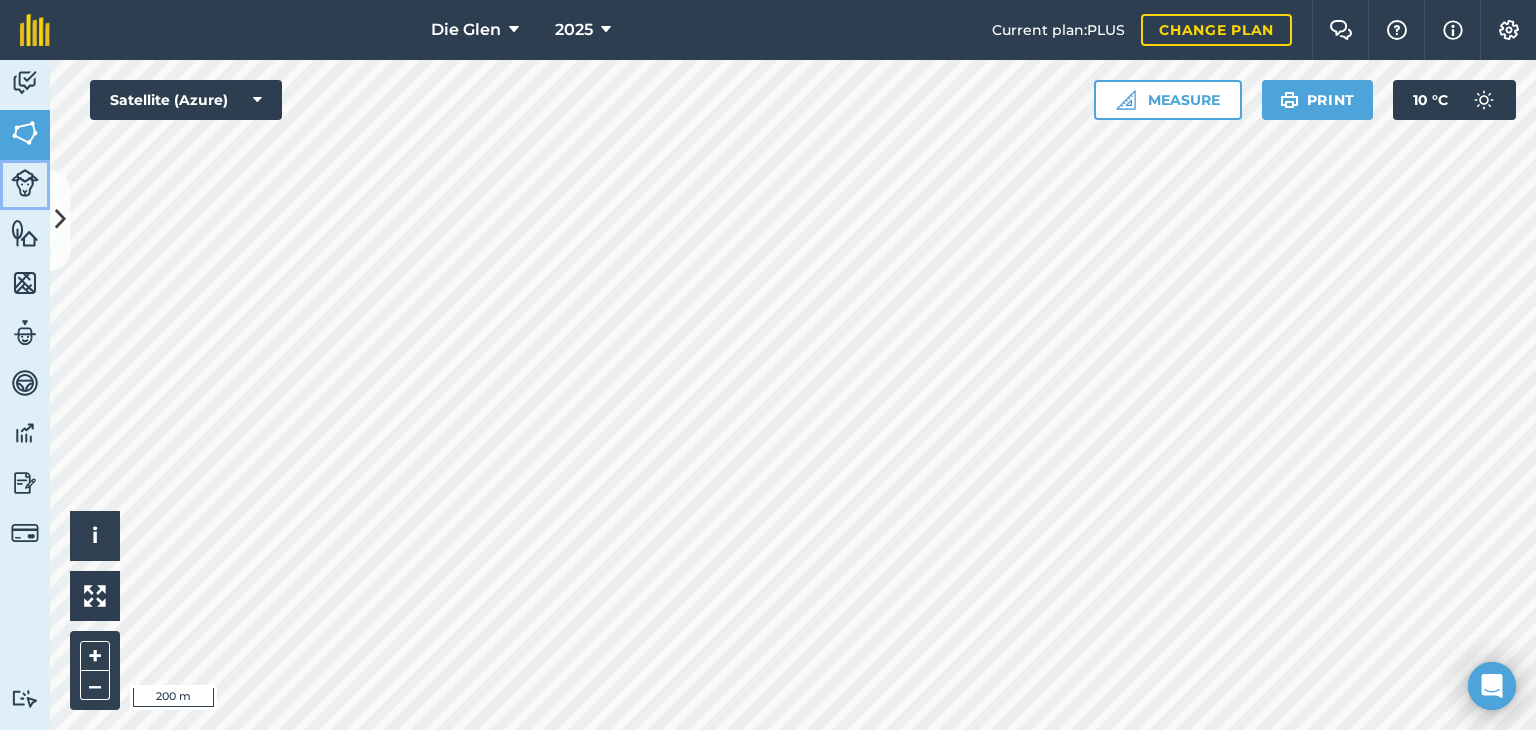 click at bounding box center (25, 183) 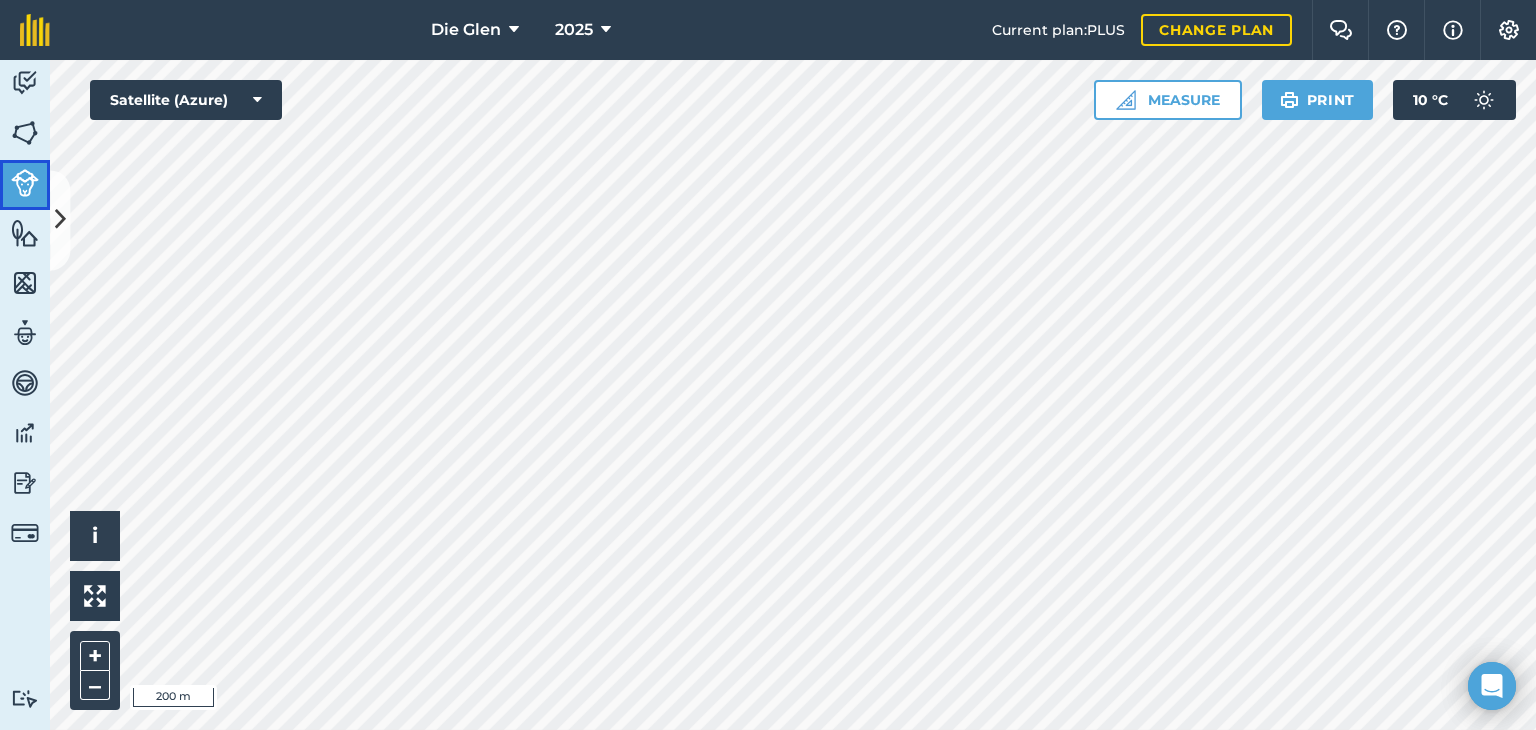 click at bounding box center [25, 183] 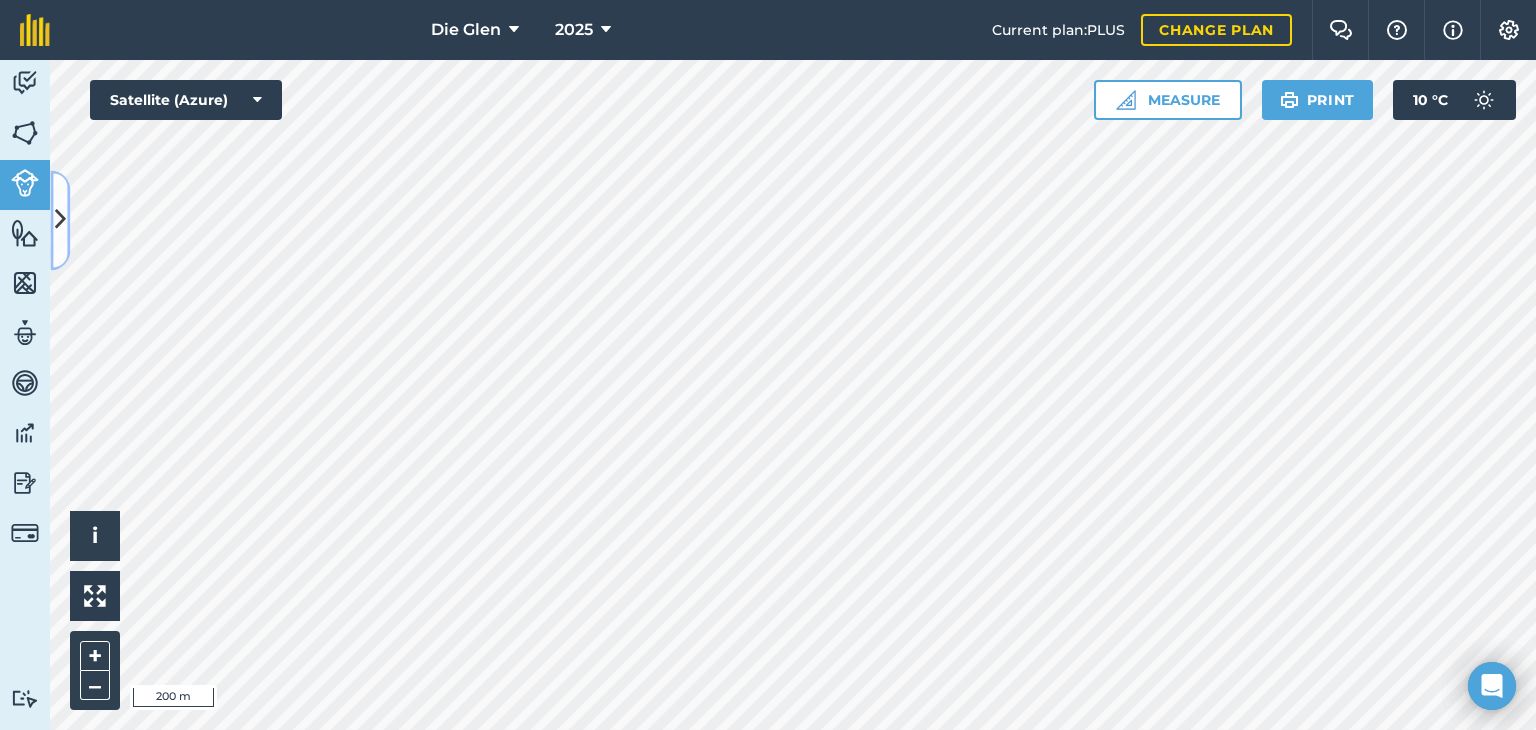click at bounding box center (60, 220) 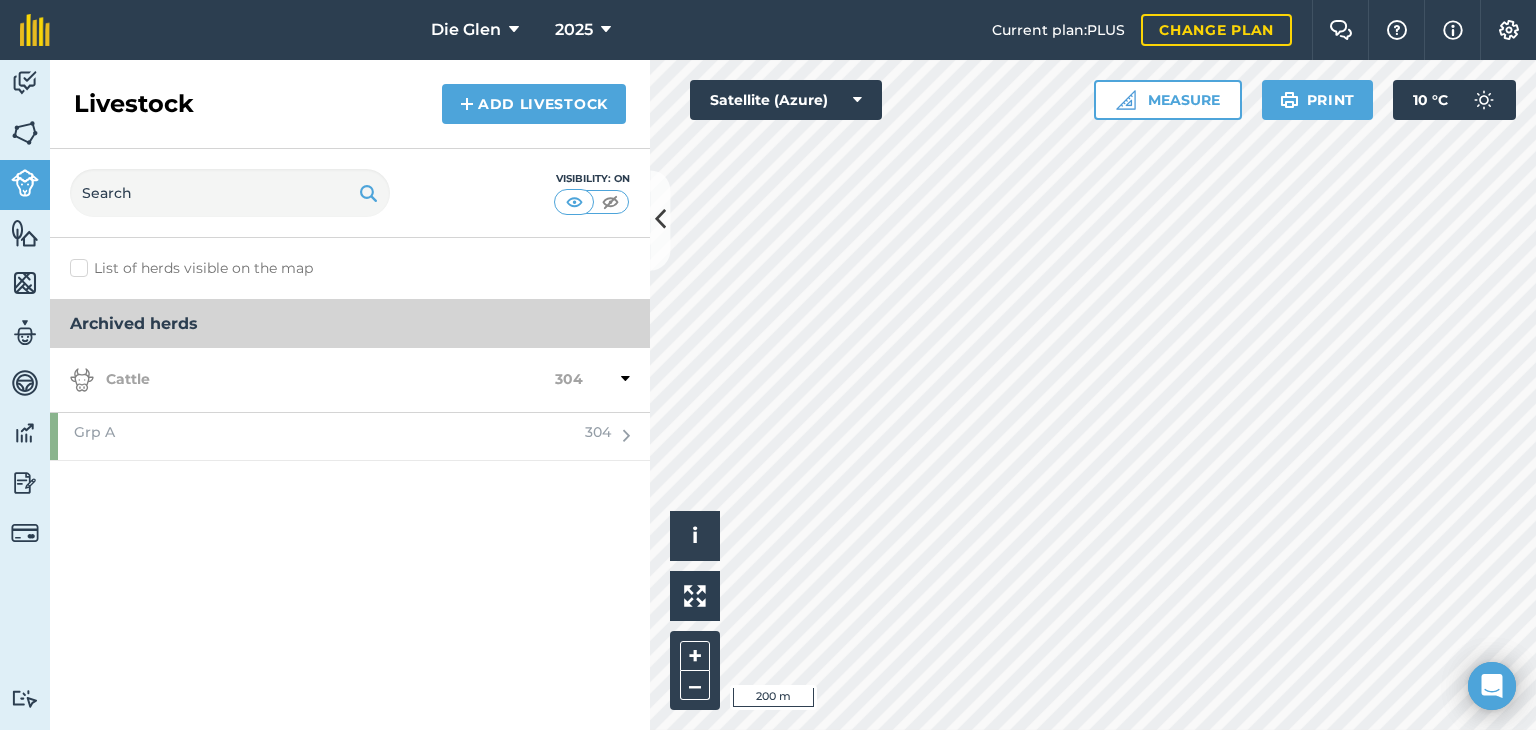 click on "Cattle" at bounding box center [312, 380] 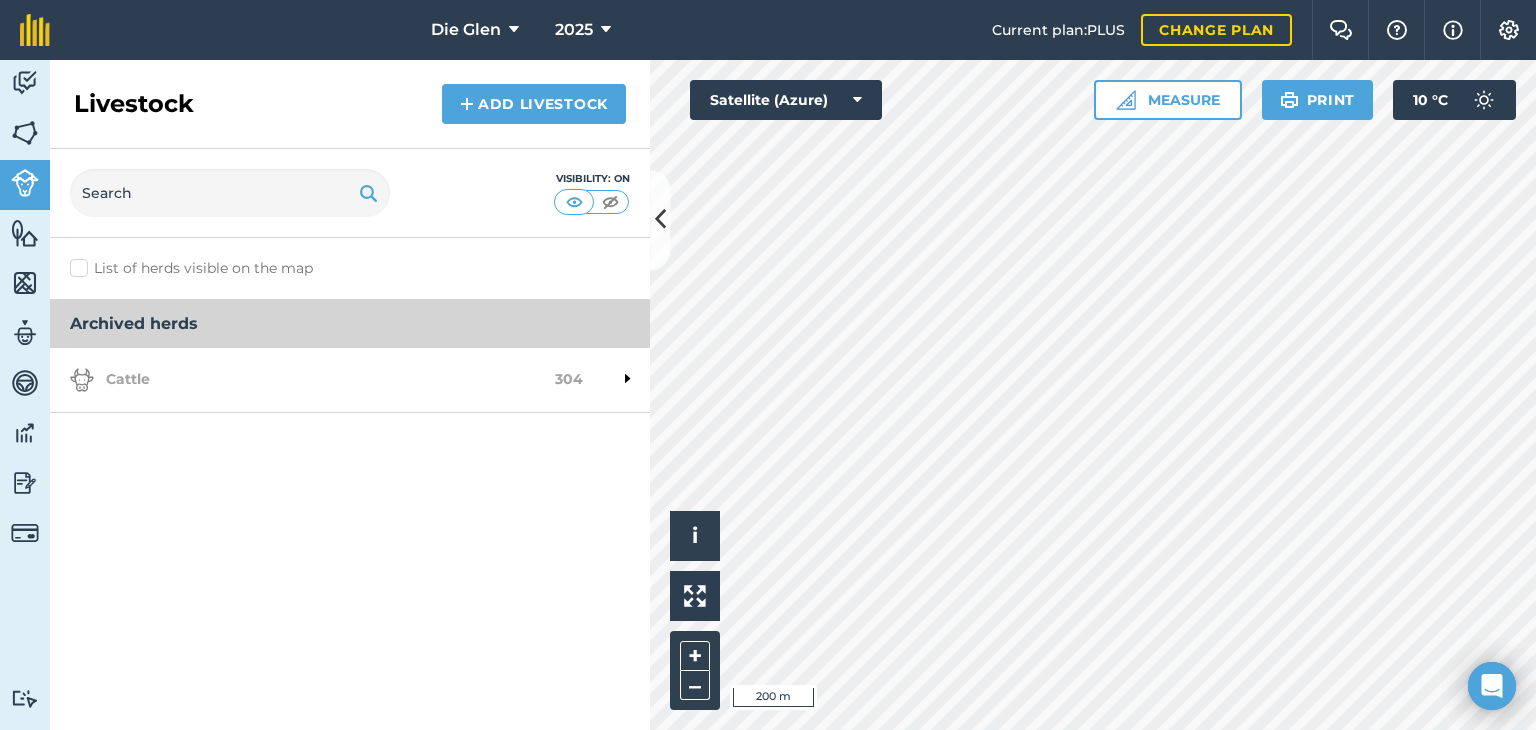 click at bounding box center [627, 379] 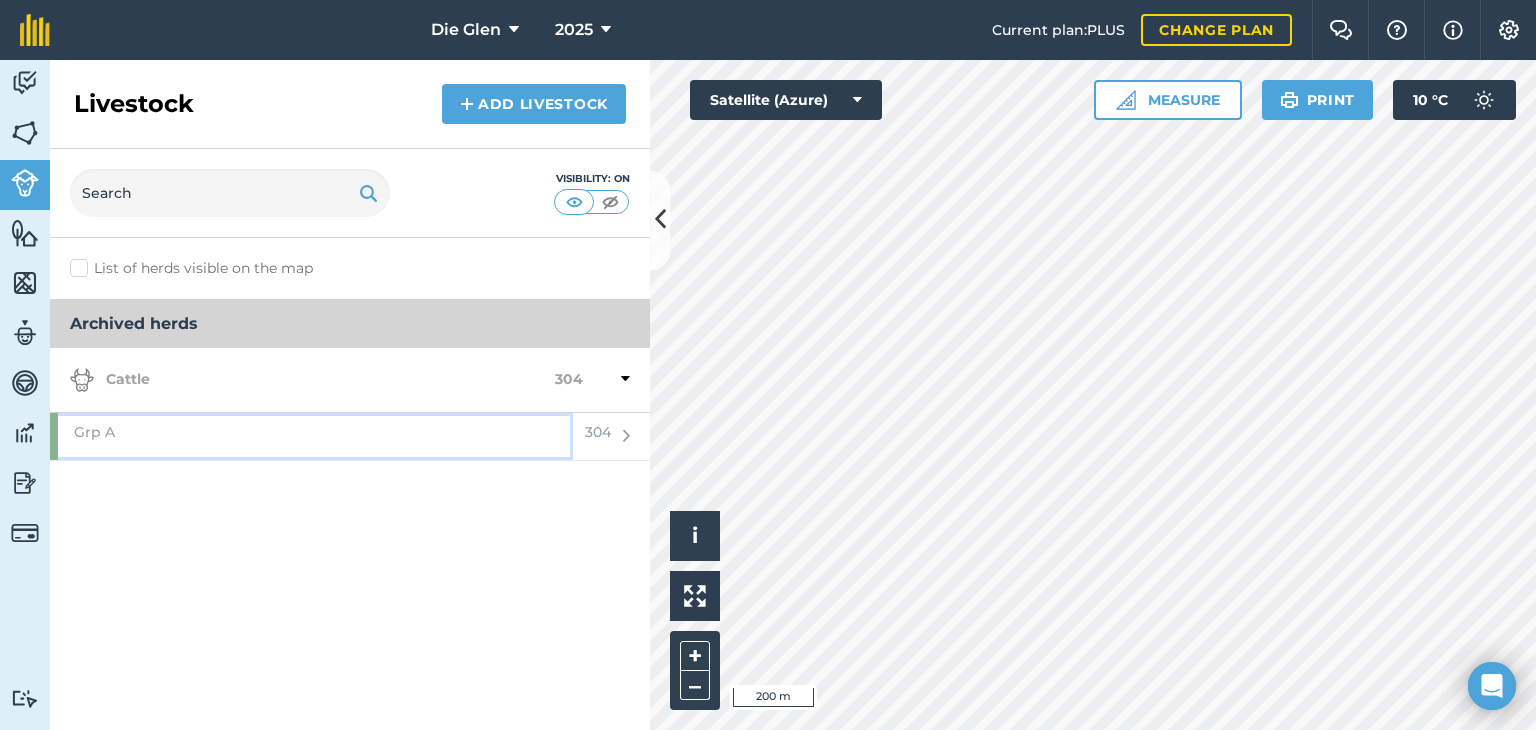 click on "Grp A" at bounding box center [311, 436] 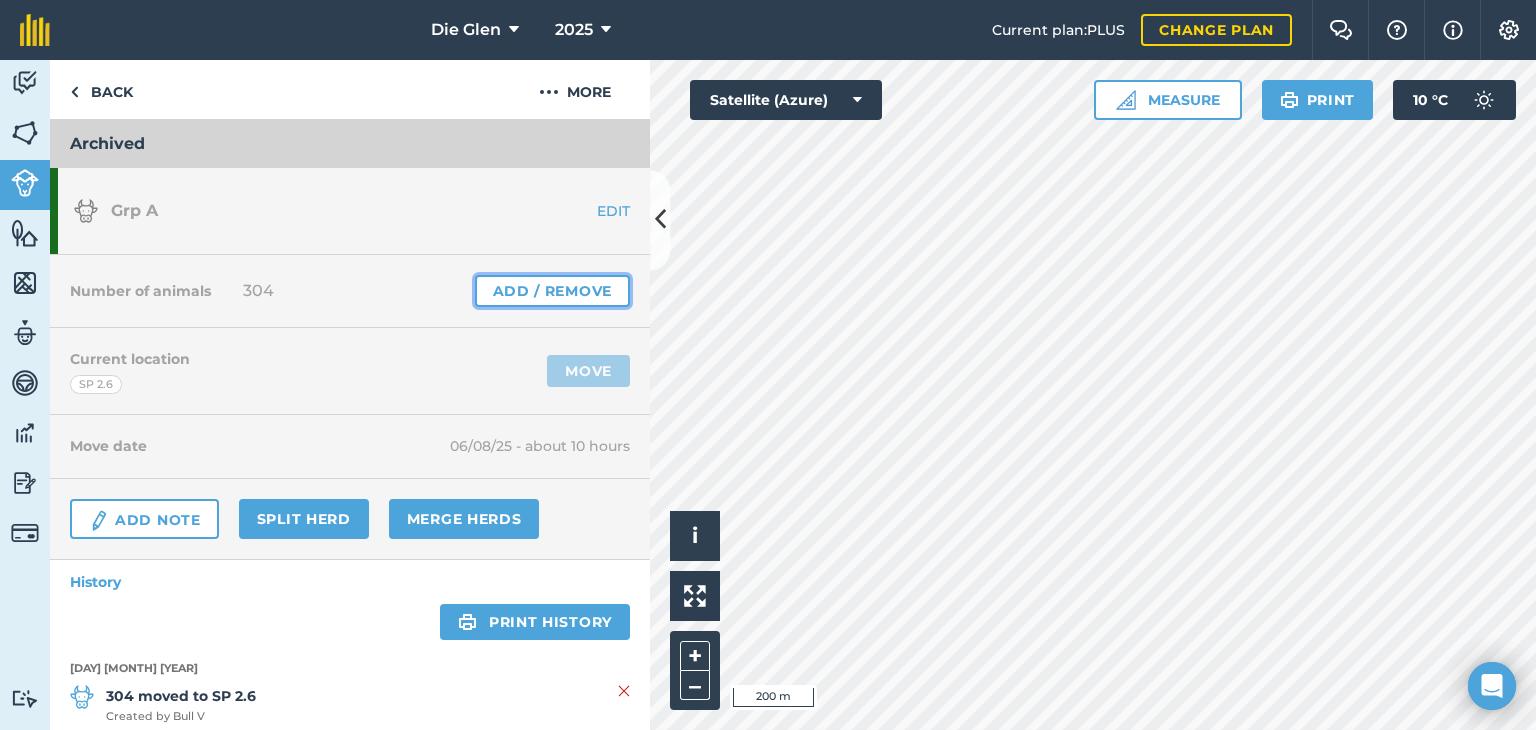 click on "Add / Remove" at bounding box center (552, 291) 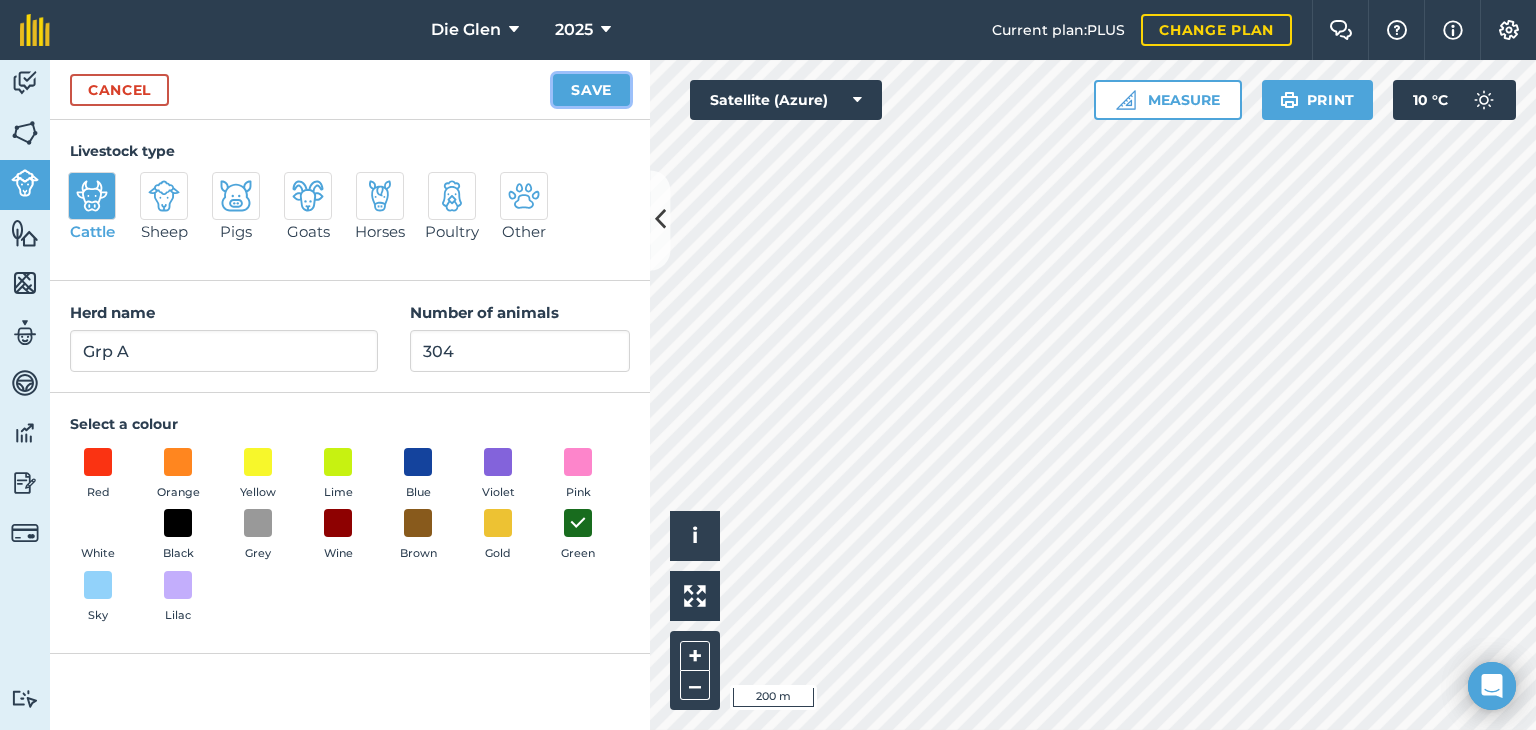click on "Save" at bounding box center [591, 90] 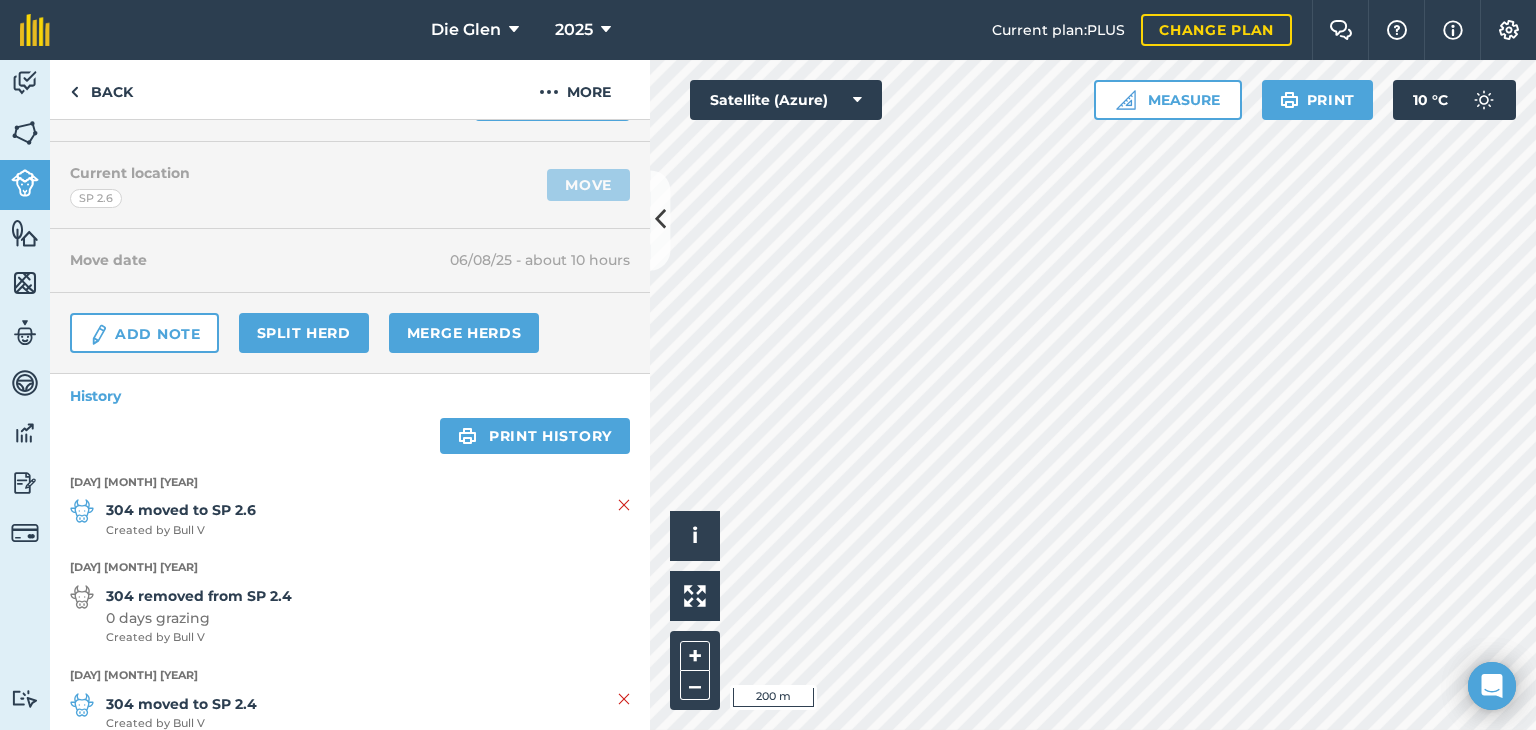 scroll, scrollTop: 226, scrollLeft: 0, axis: vertical 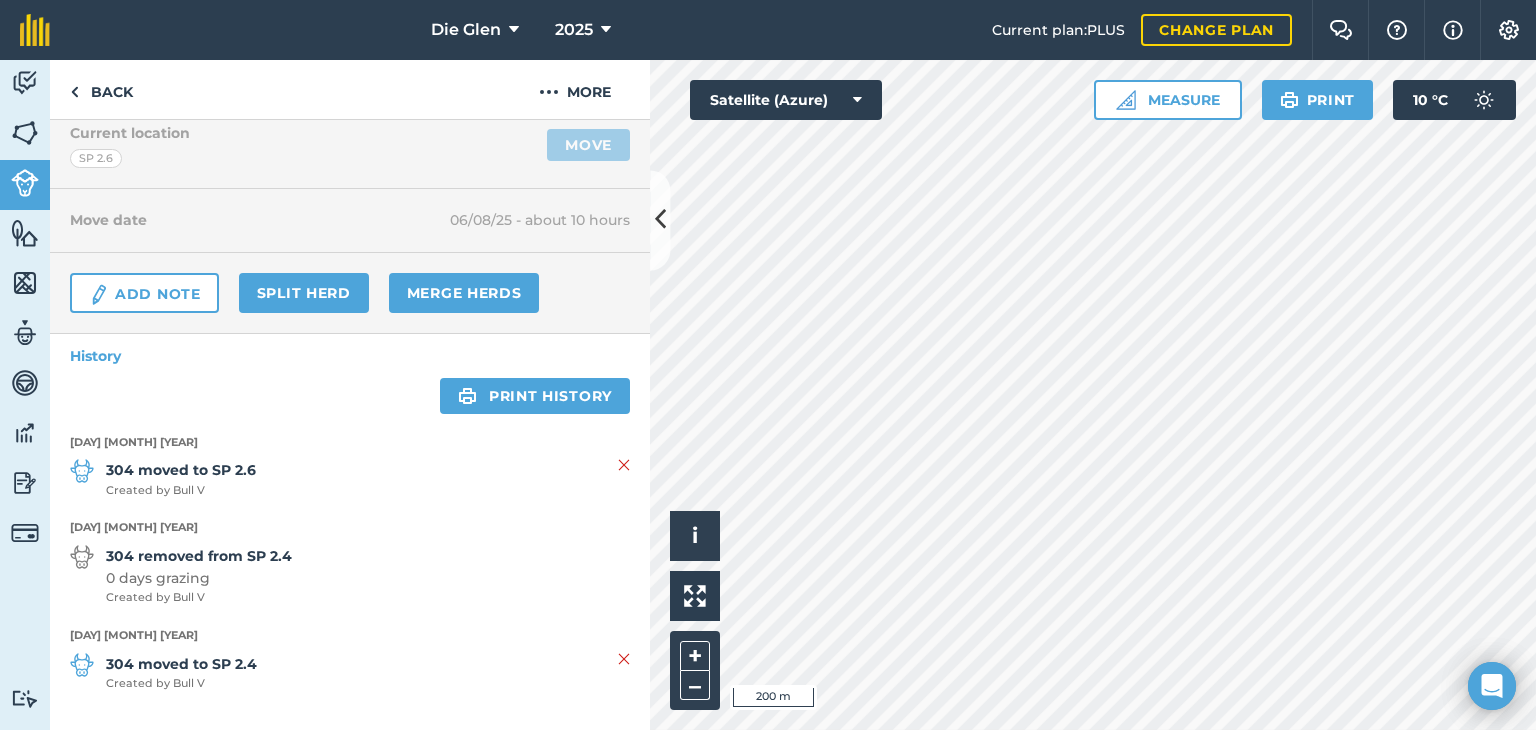 click on "Created by [FIRST] [LAST]" at bounding box center [181, 491] 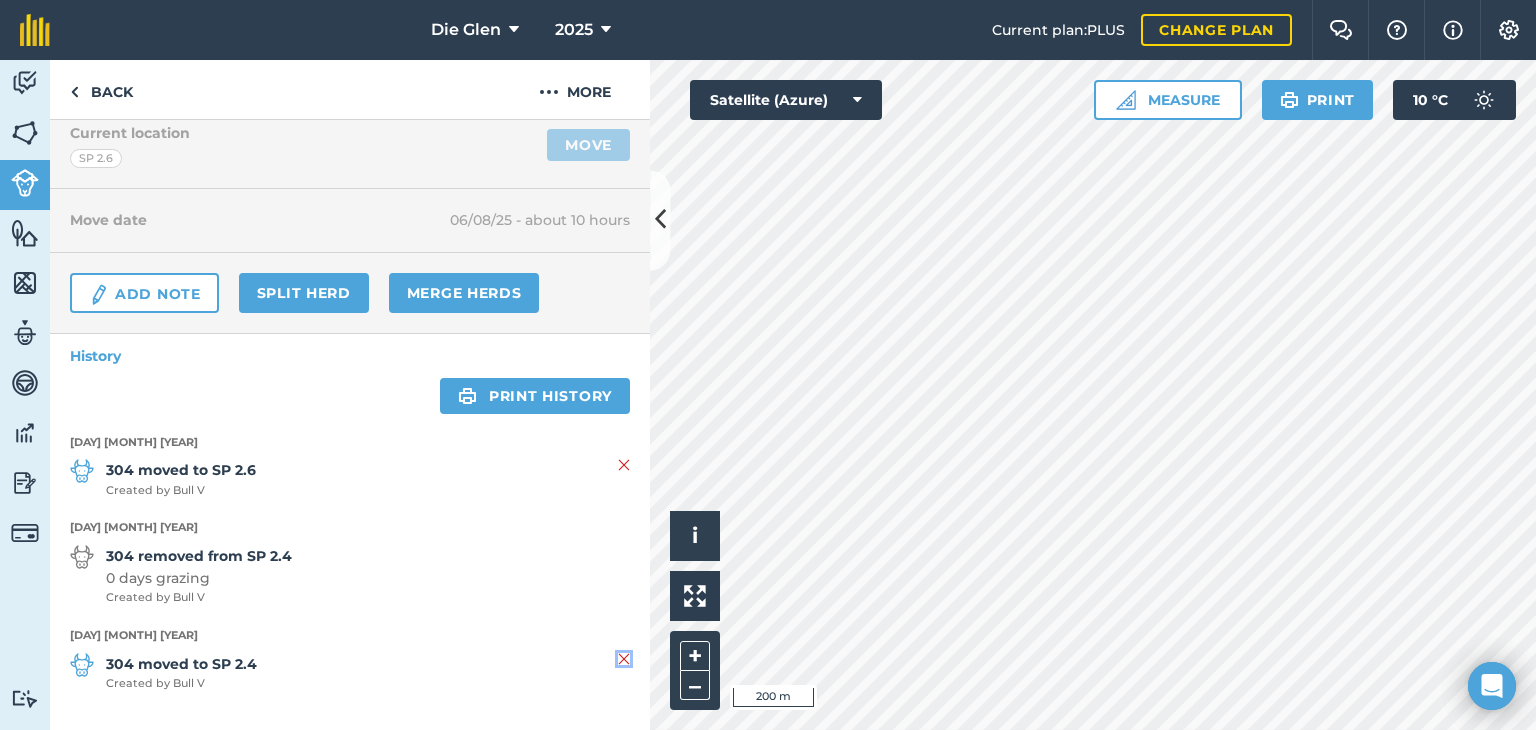click at bounding box center [624, 659] 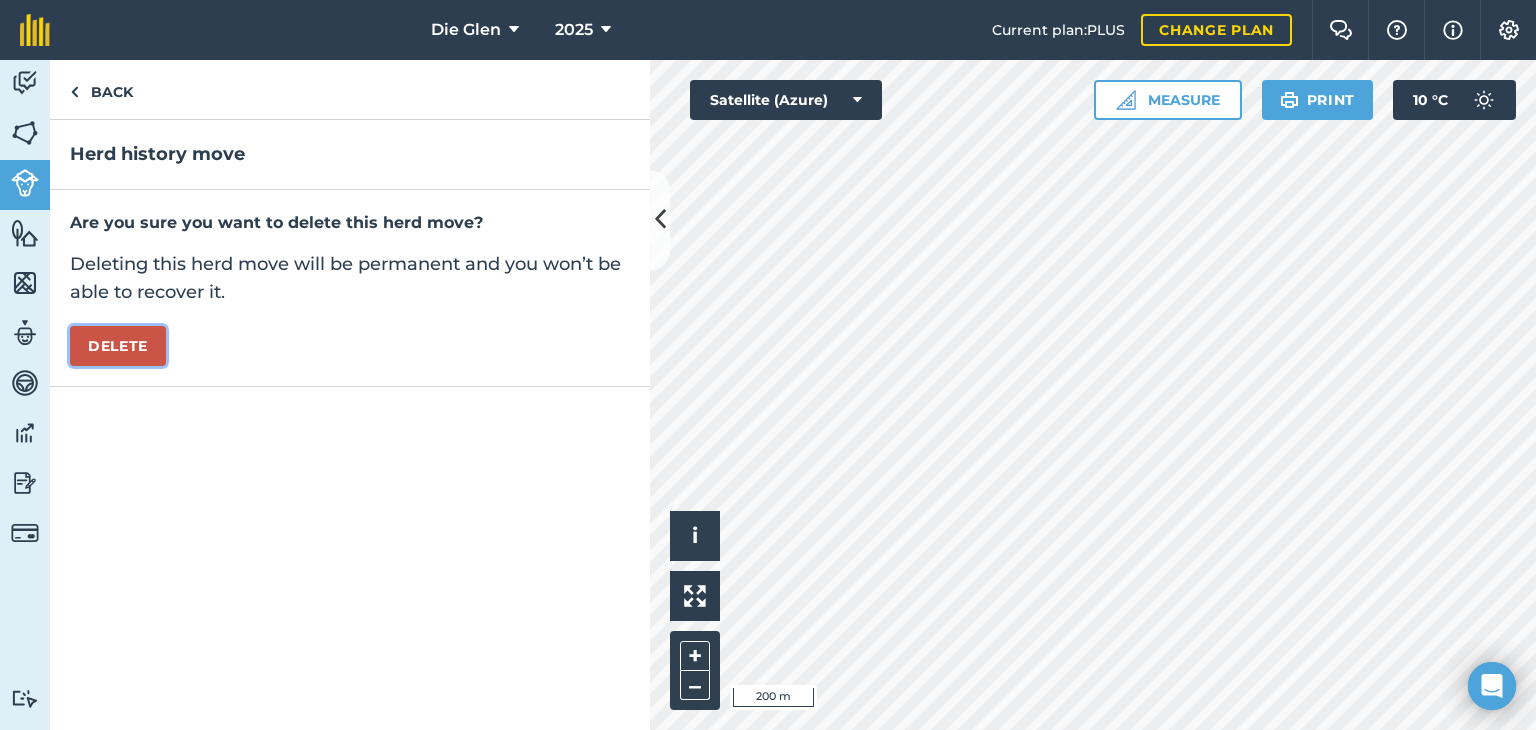 click on "Delete" at bounding box center [118, 346] 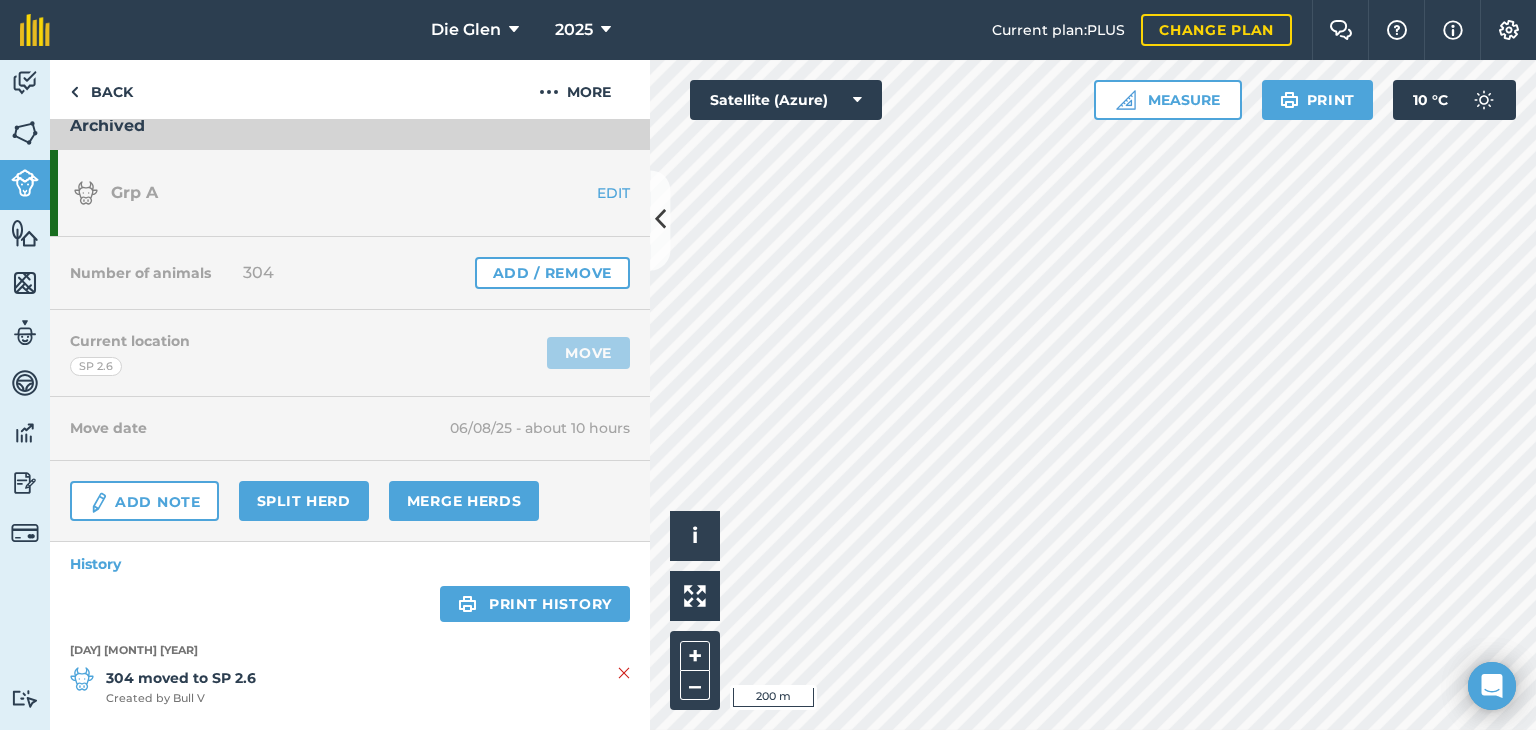 scroll, scrollTop: 32, scrollLeft: 0, axis: vertical 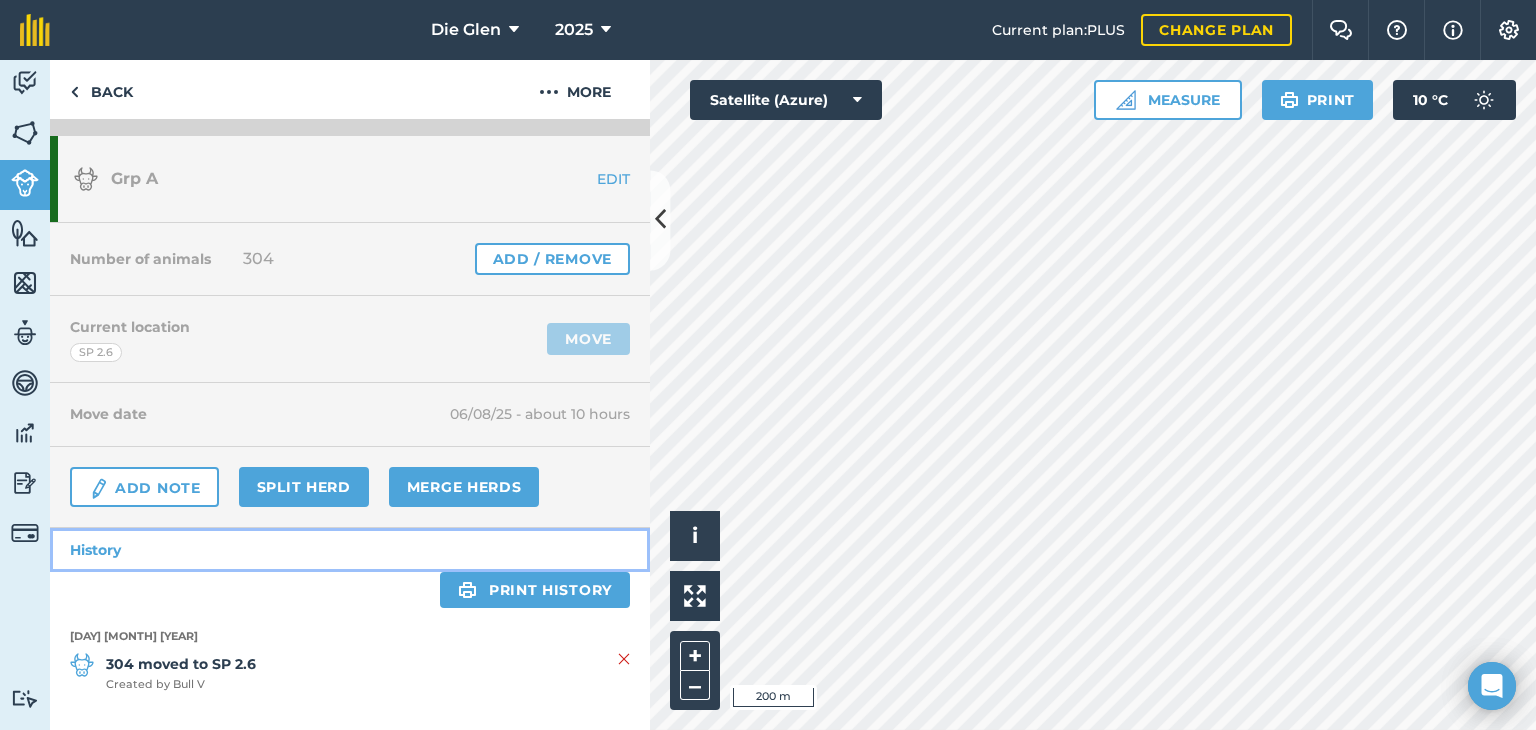 click on "History" at bounding box center [350, 550] 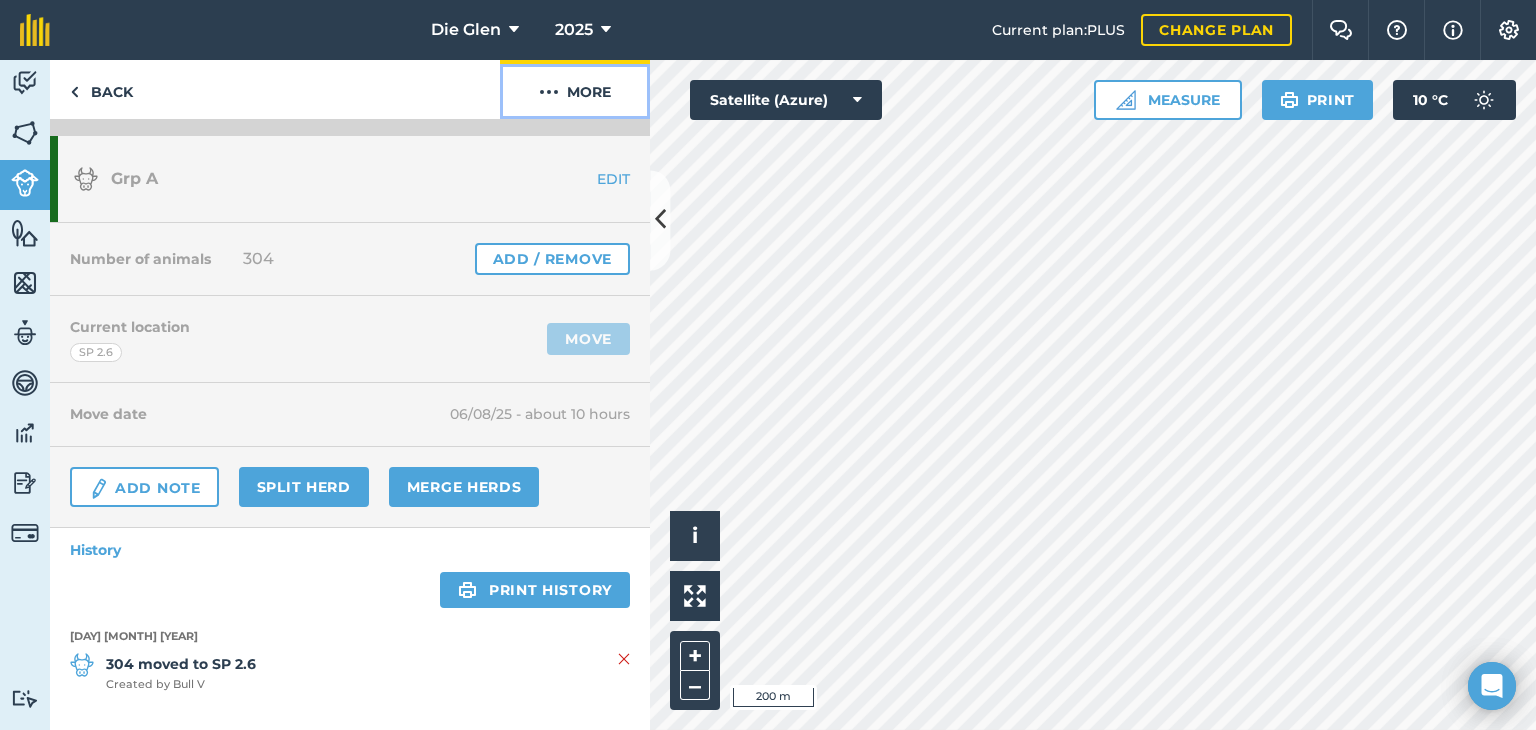 click at bounding box center (549, 92) 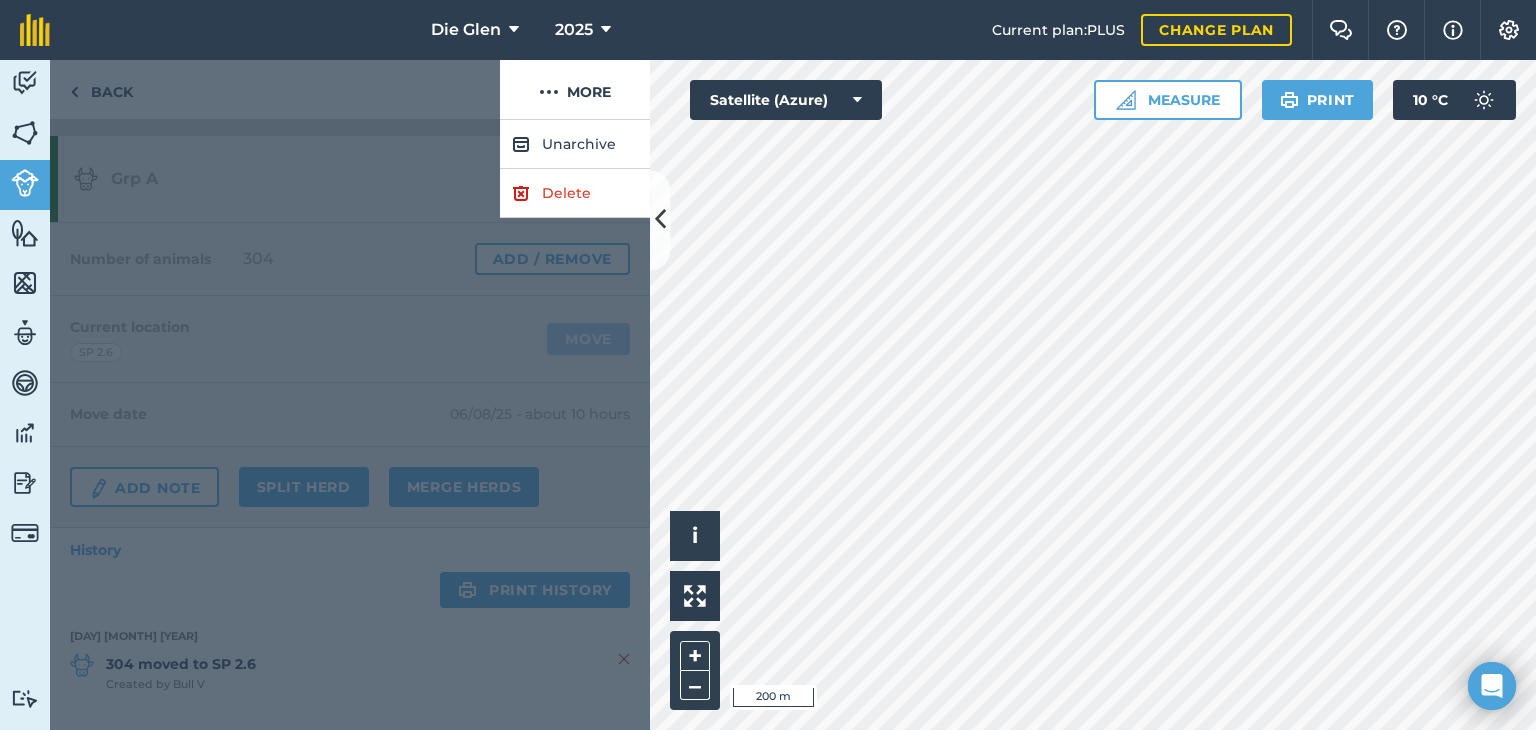 click at bounding box center [275, 90] 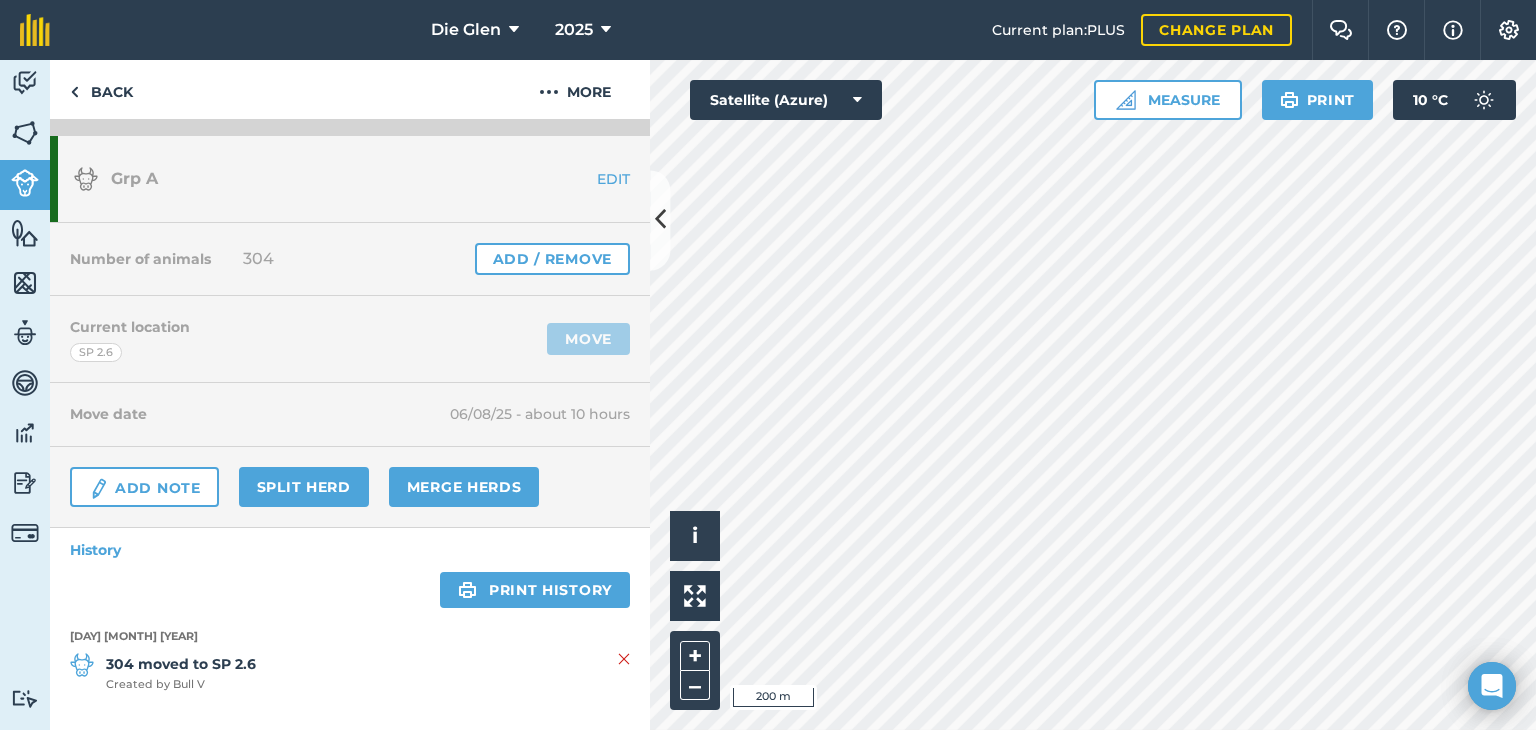 click on "Number of animals [NUMBER] Add / Remove" at bounding box center (350, 259) 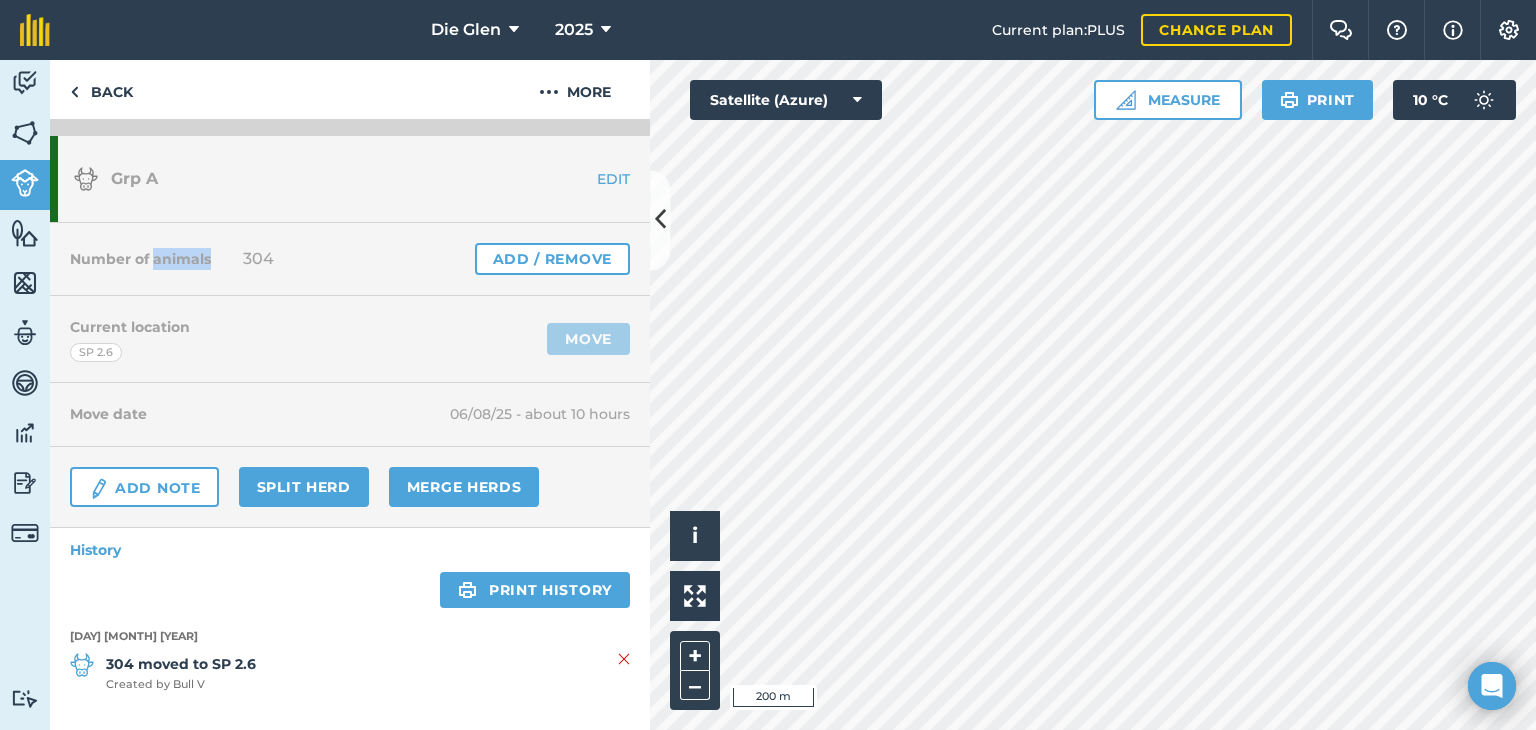 click on "Number of animals" at bounding box center (140, 259) 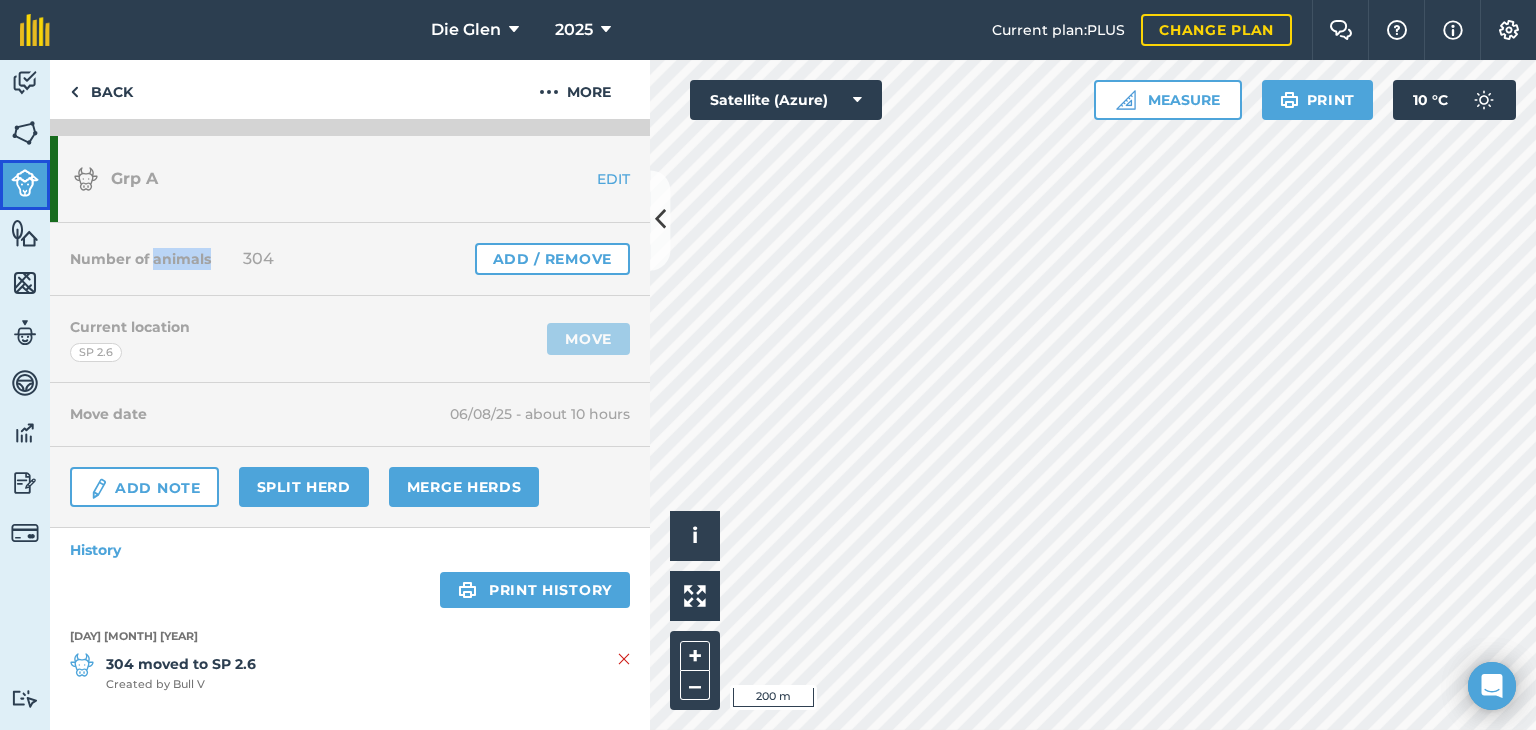 click at bounding box center (25, 183) 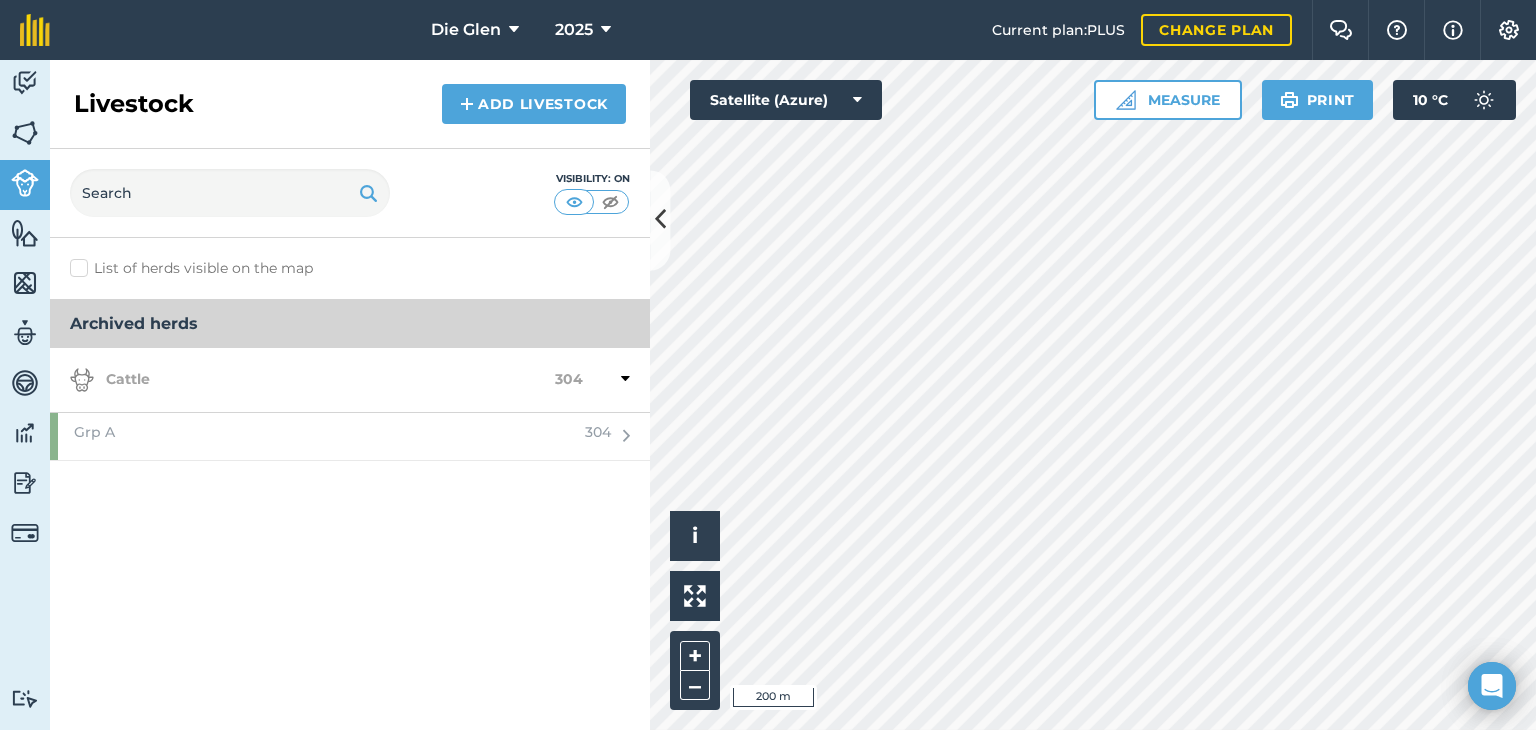 click on "Cattle" at bounding box center (312, 380) 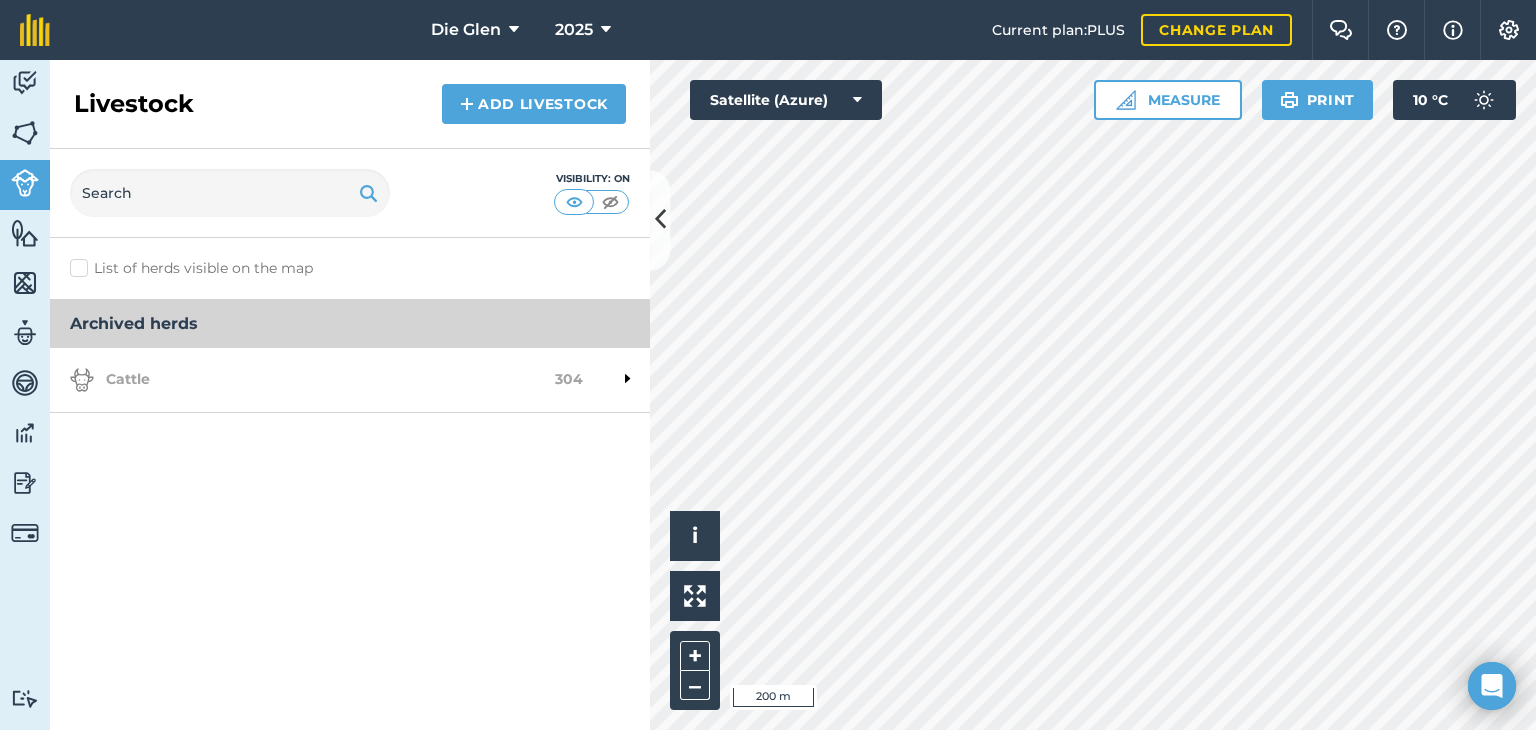 click on "Cattle" at bounding box center (312, 380) 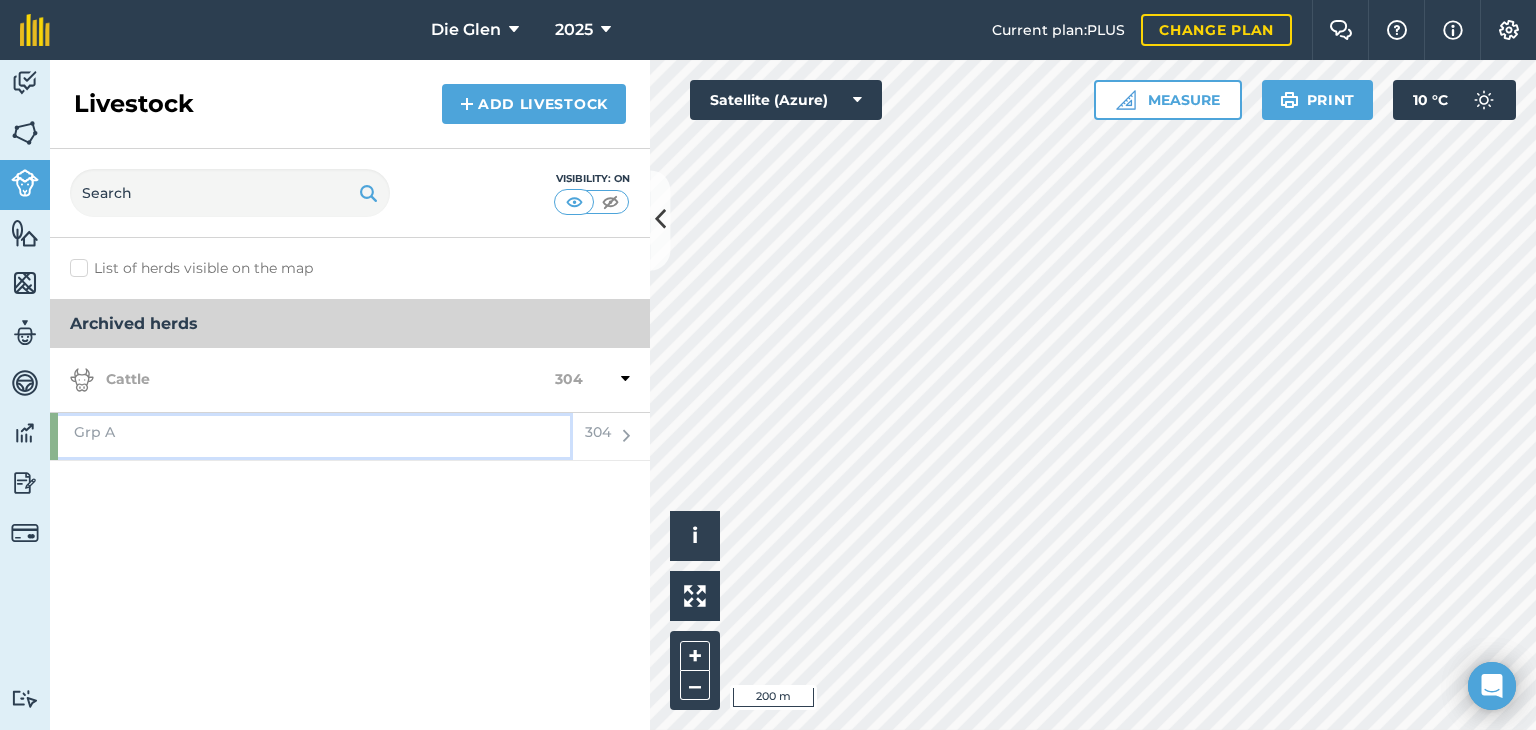 click on "Grp A" at bounding box center [311, 436] 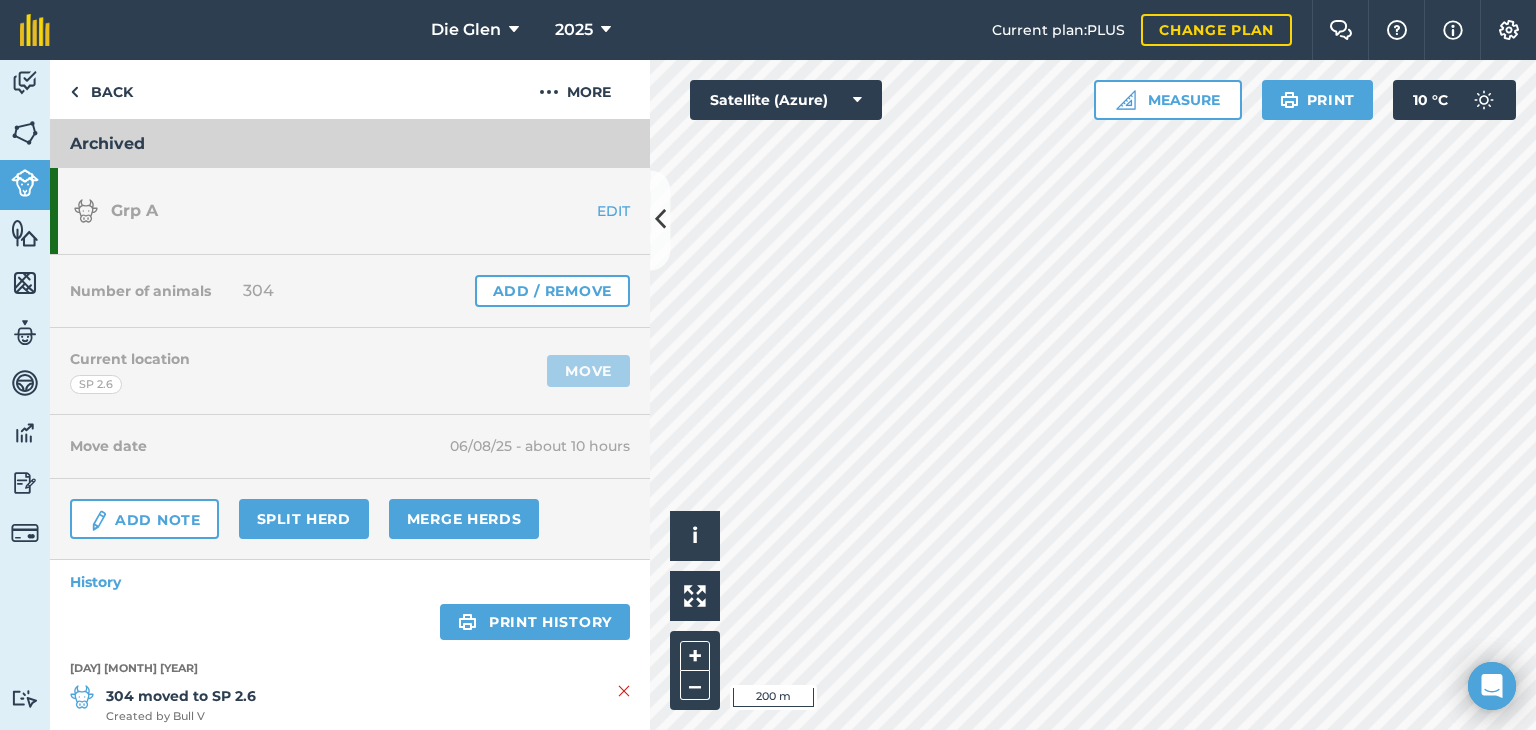 scroll, scrollTop: 32, scrollLeft: 0, axis: vertical 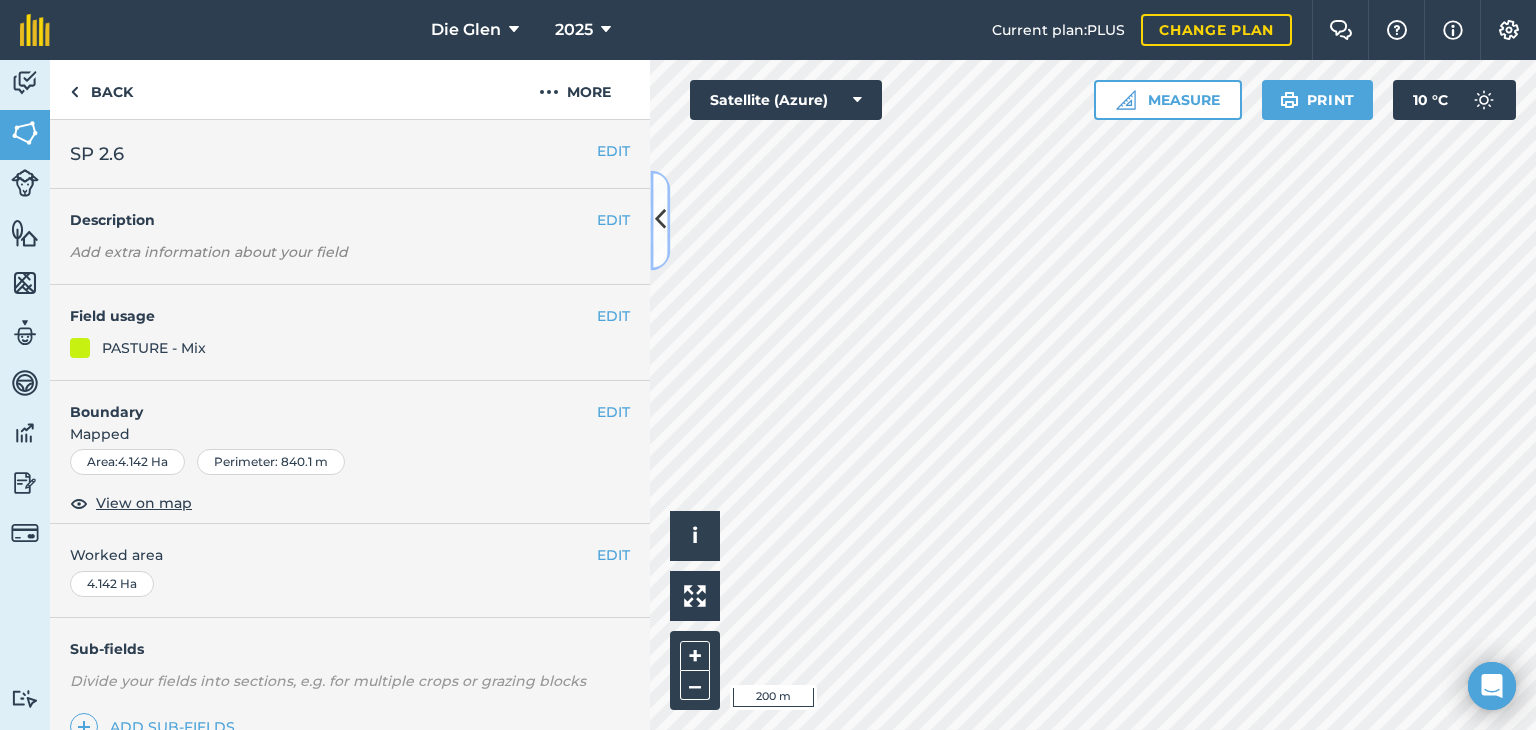 click at bounding box center (660, 220) 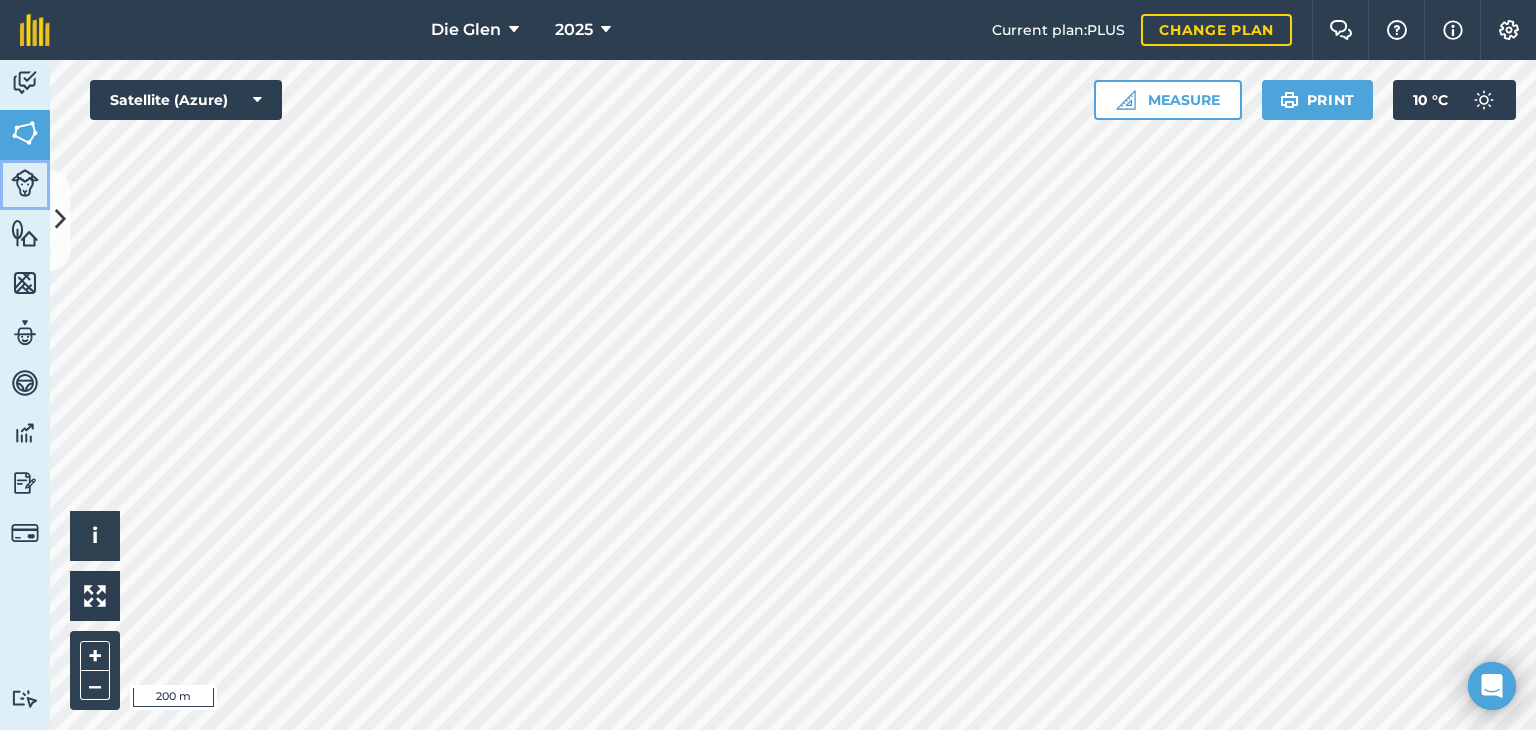 click at bounding box center [25, 183] 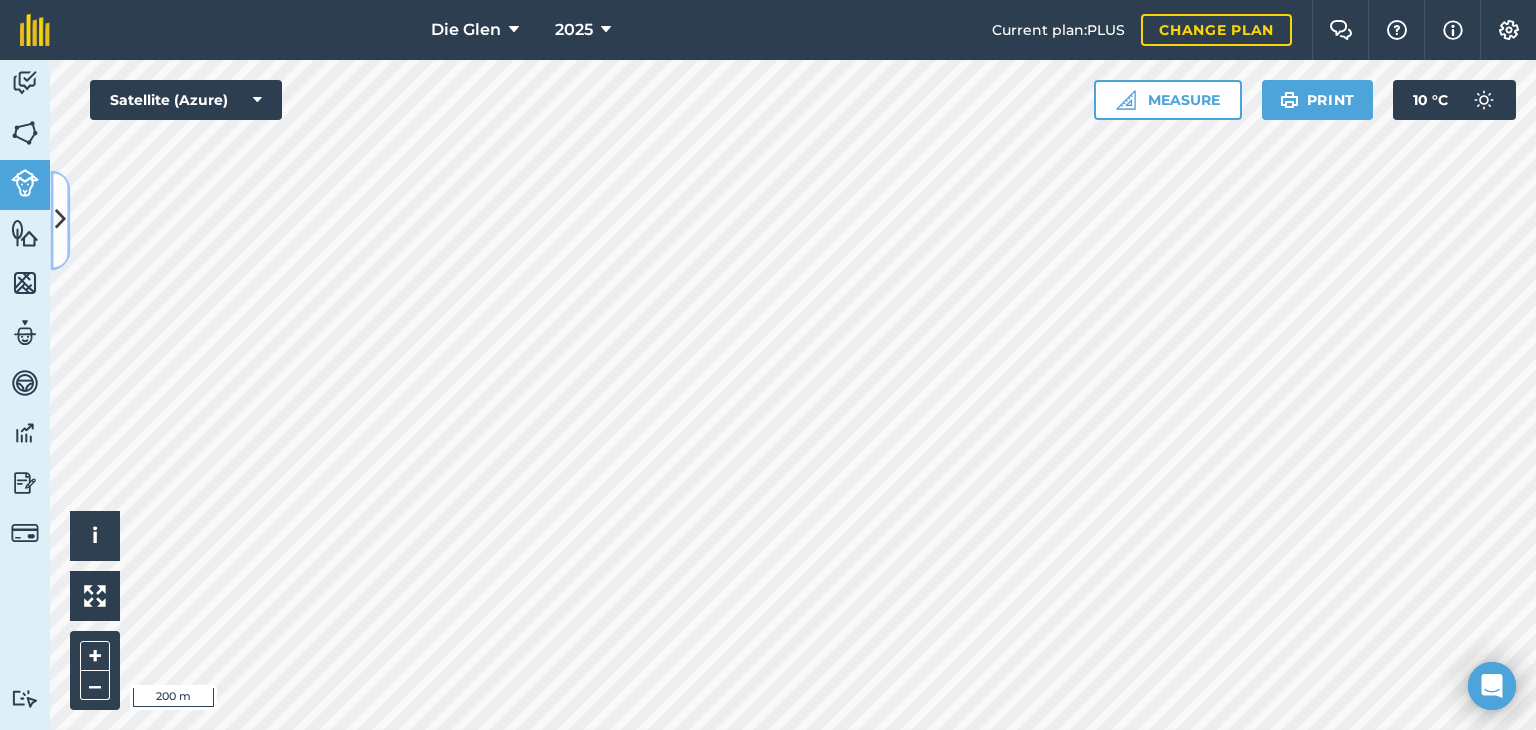 click at bounding box center [60, 220] 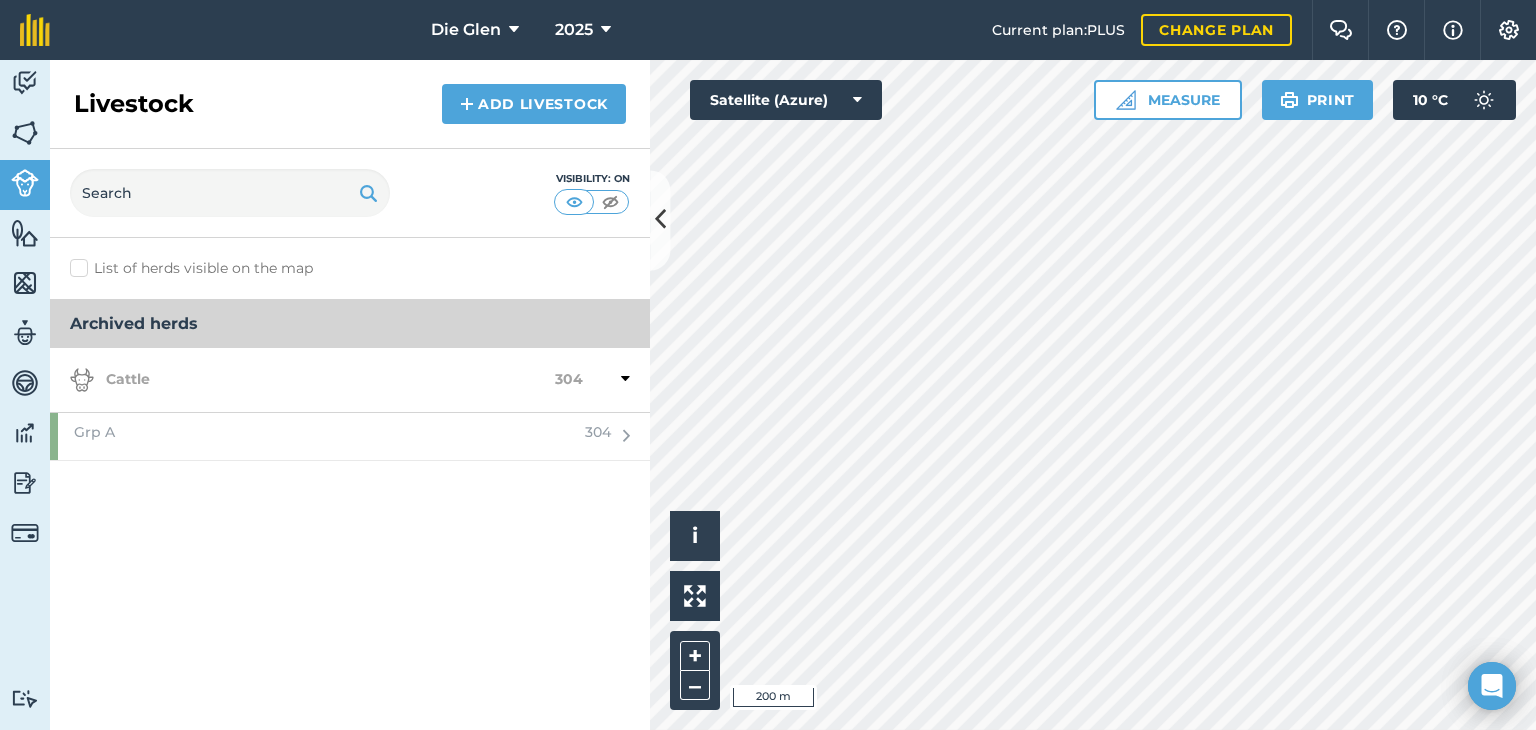 click on "List of herds visible on the map" at bounding box center [350, 268] 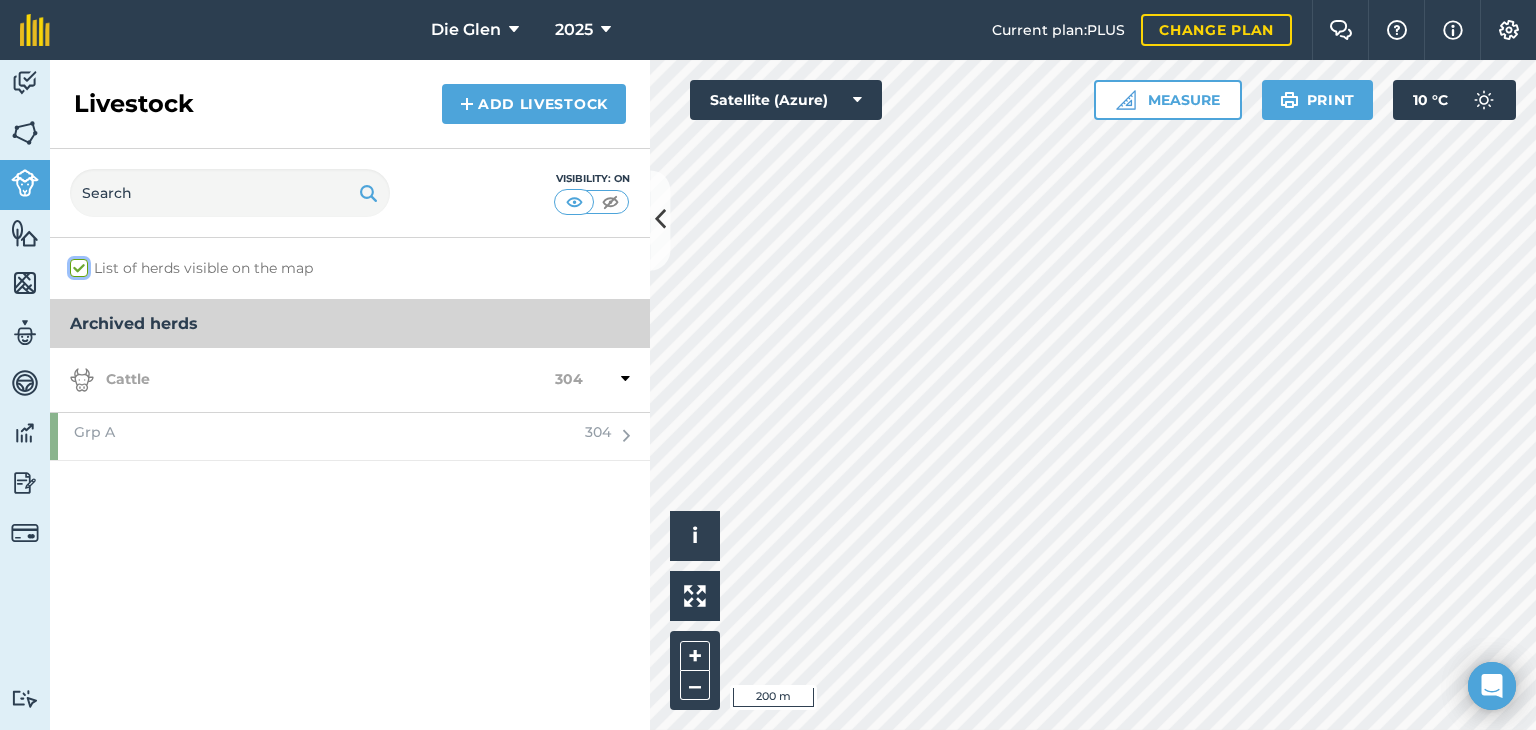 checkbox on "true" 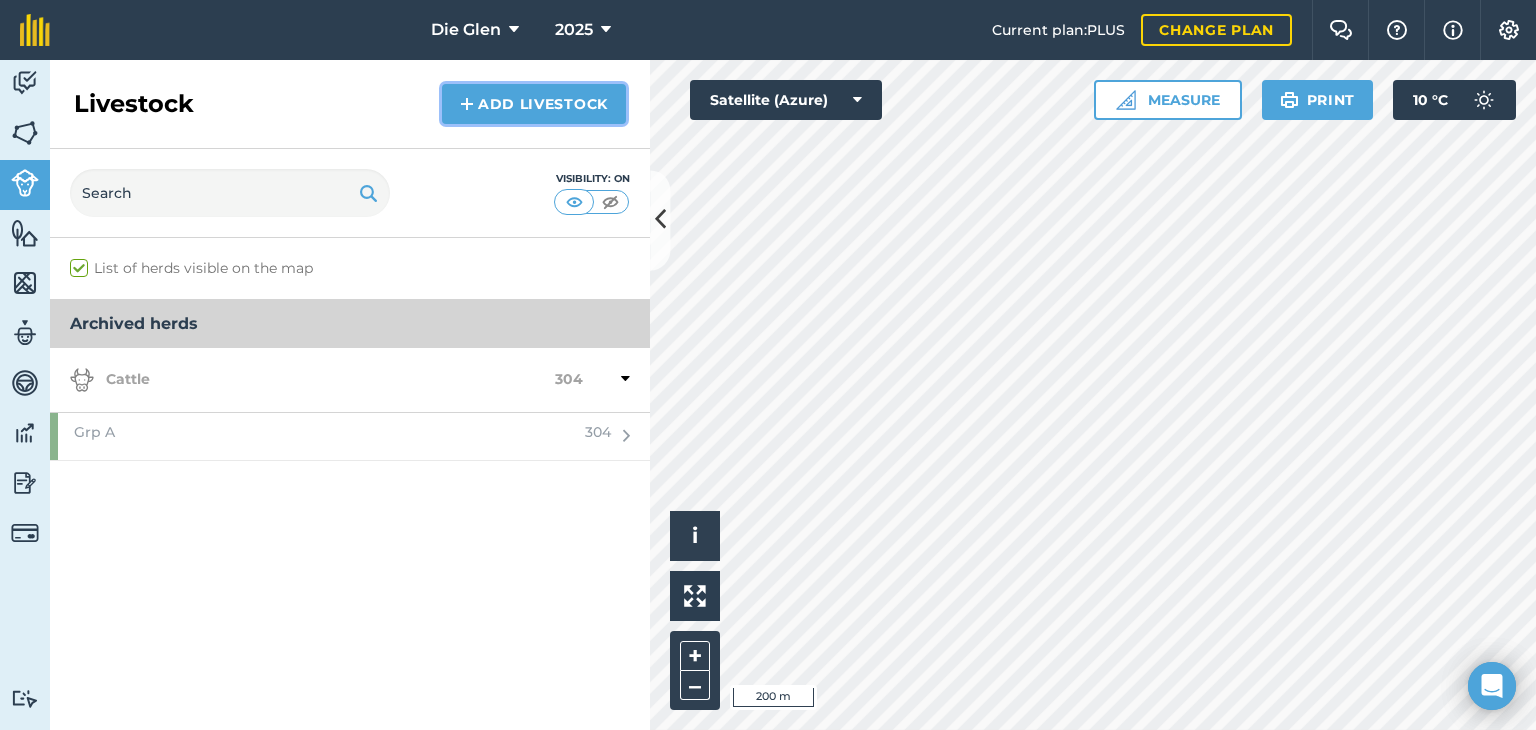 click on "Add Livestock" at bounding box center [534, 104] 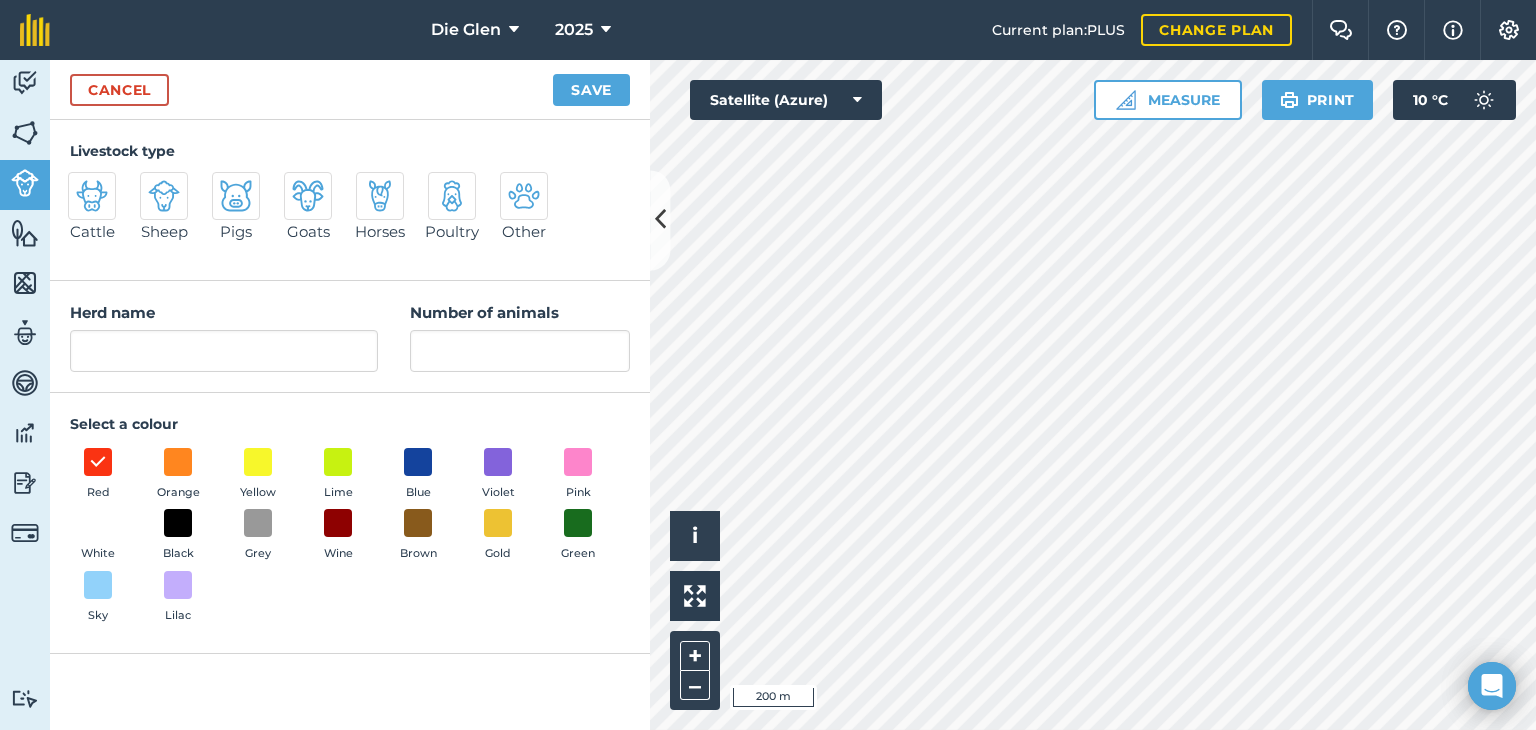 click at bounding box center [92, 196] 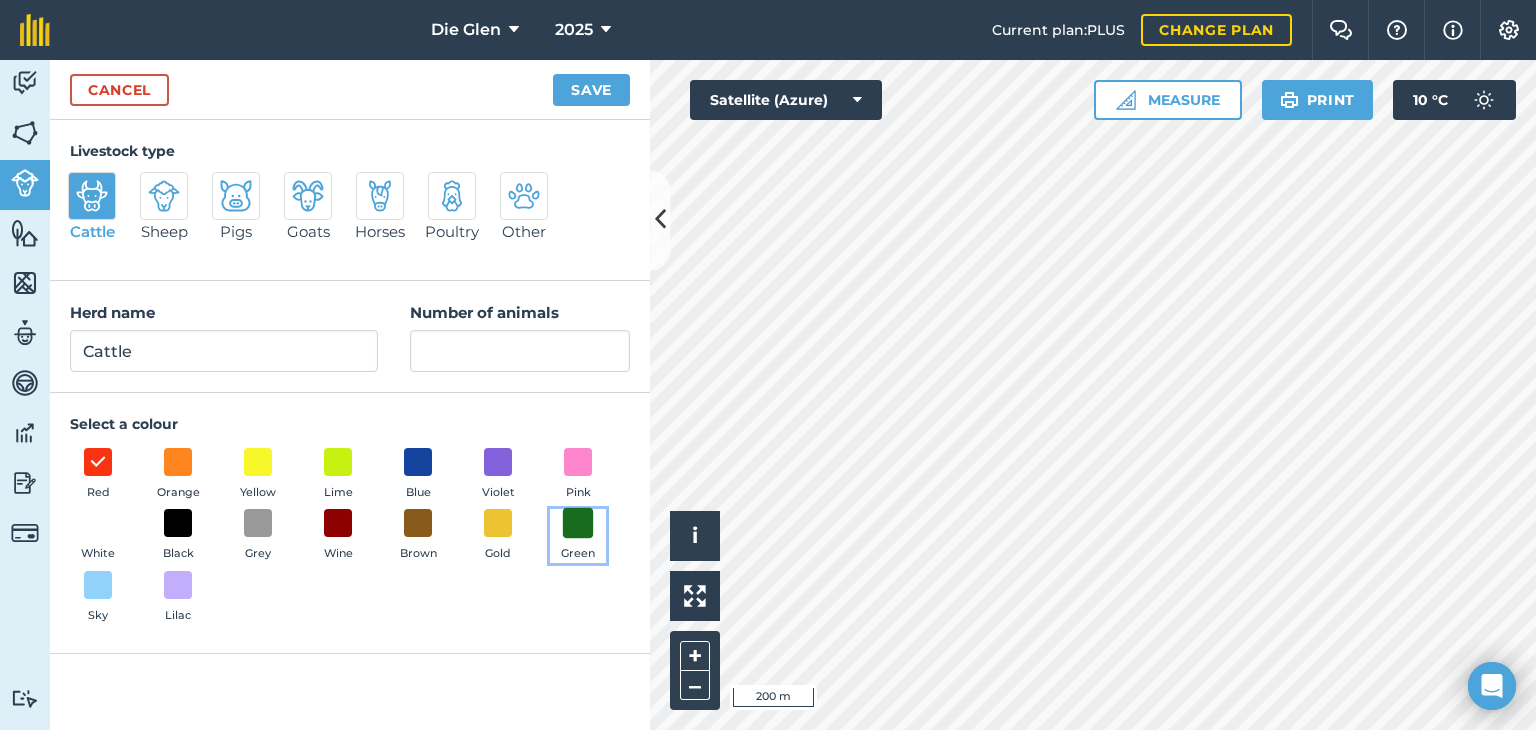 click at bounding box center (578, 523) 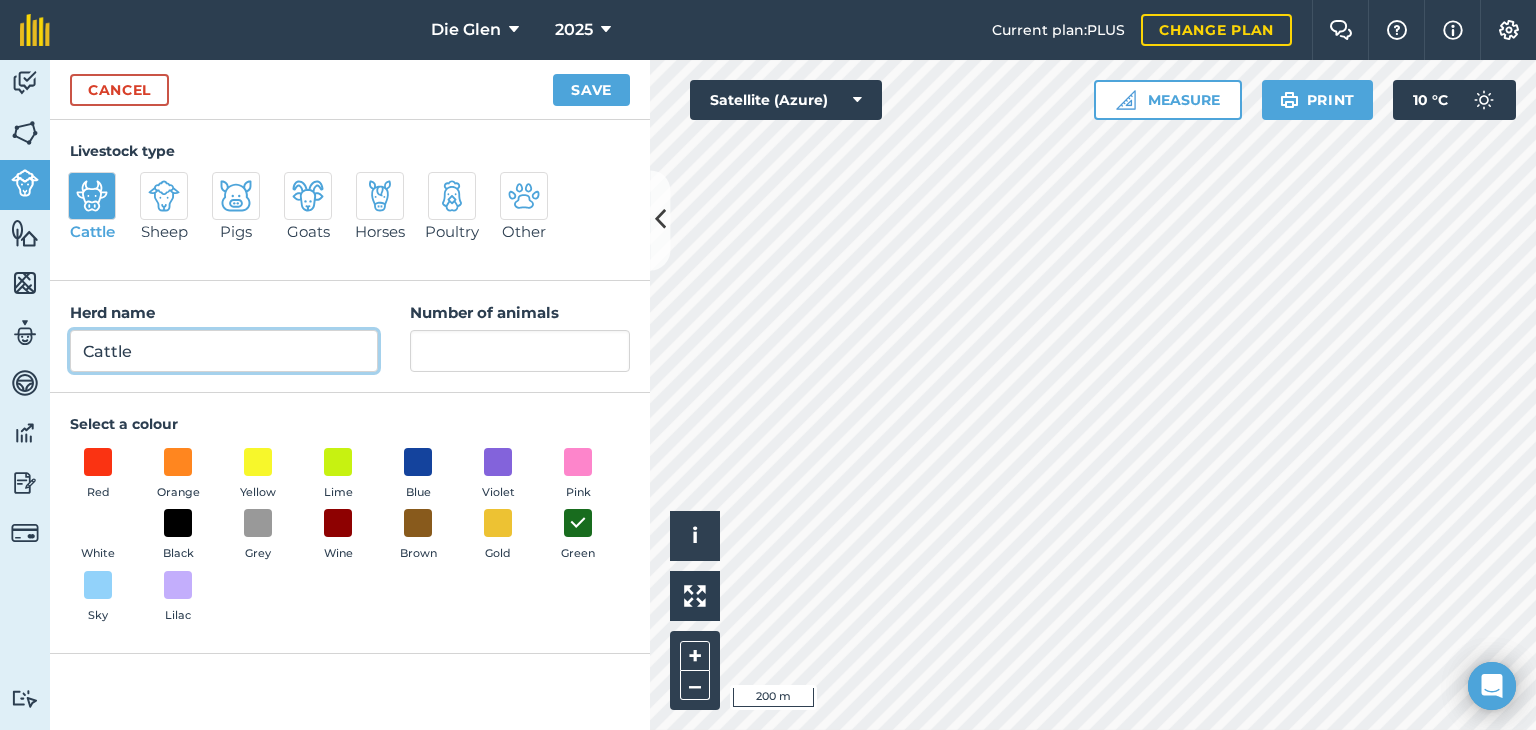 click on "Cattle" at bounding box center [224, 351] 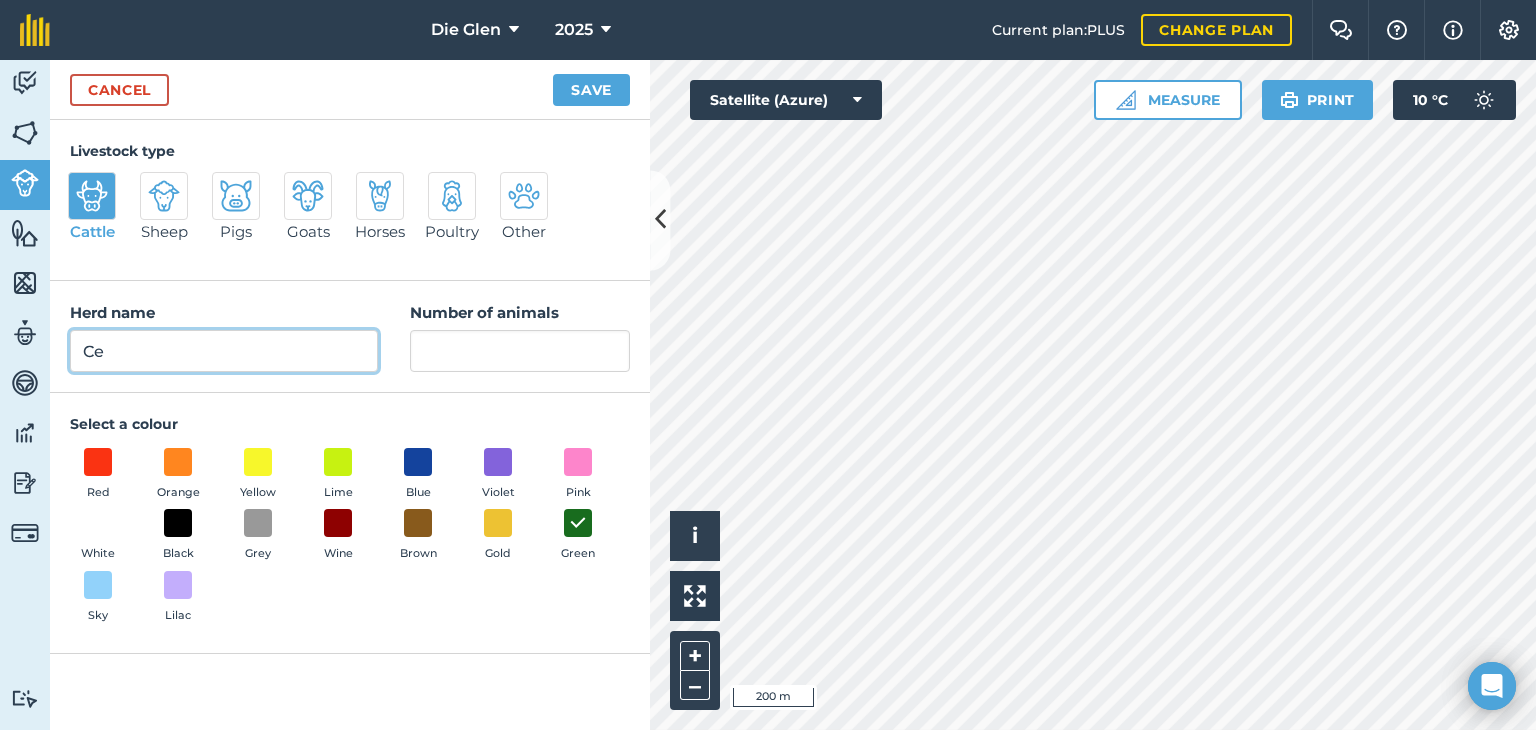 type on "e" 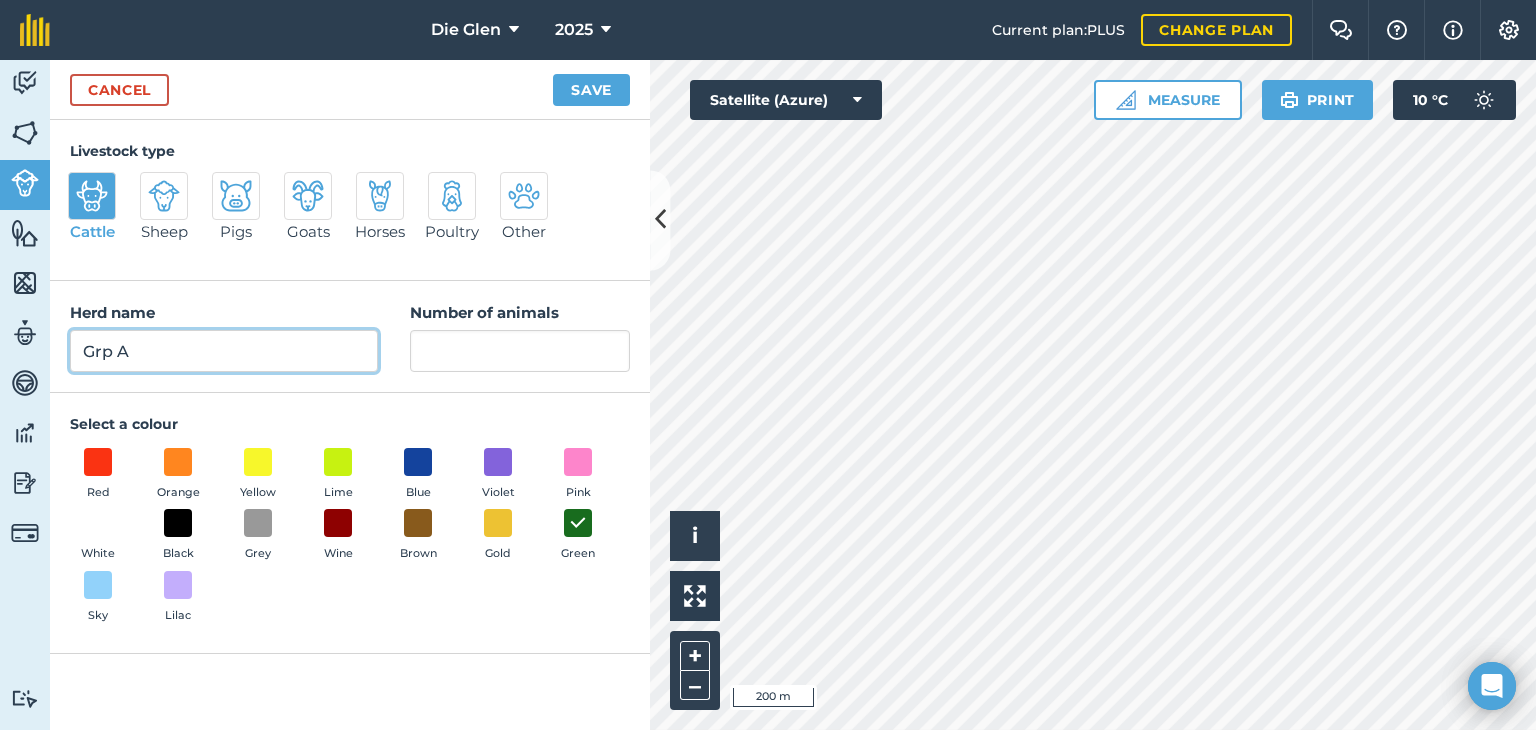 type on "Grp A" 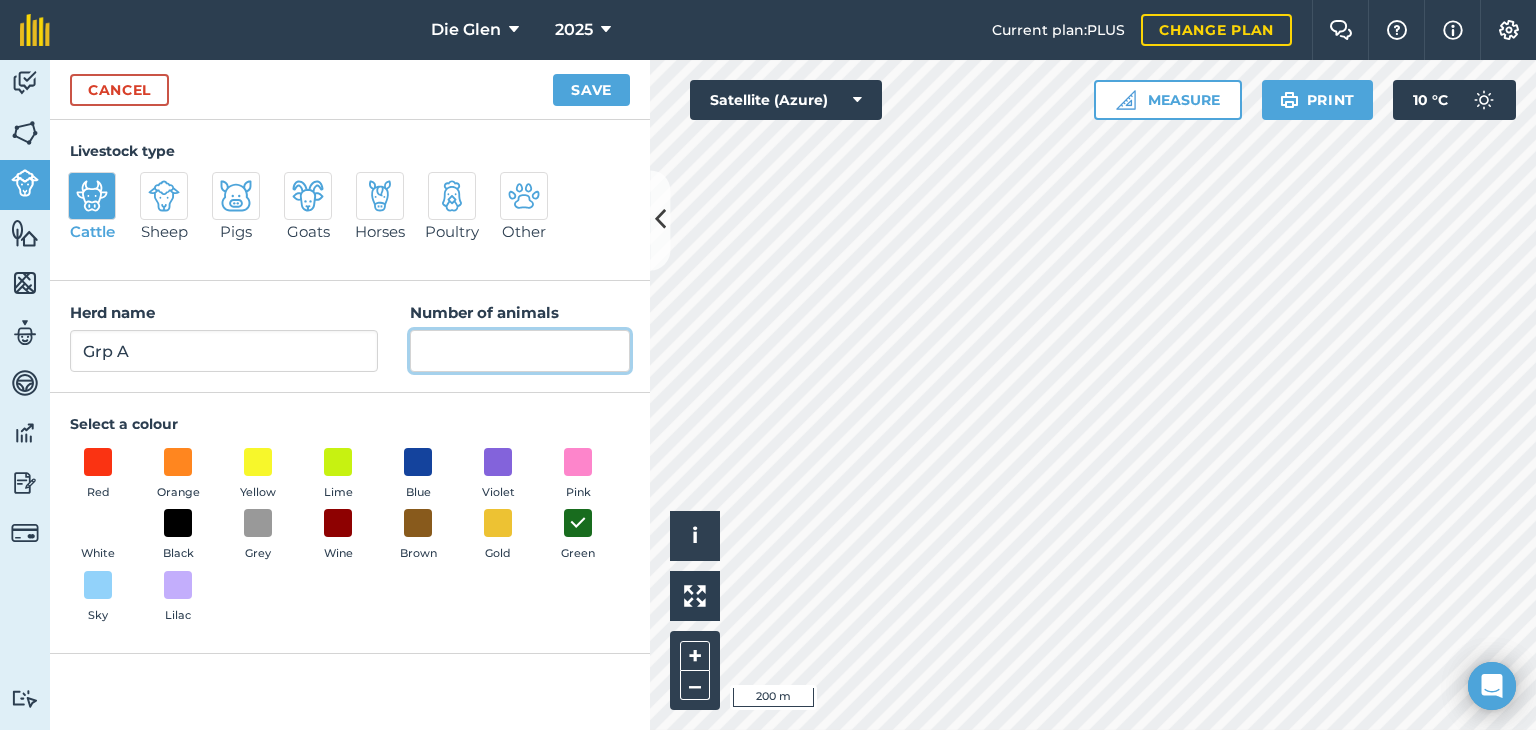 click on "Number of animals" at bounding box center [520, 351] 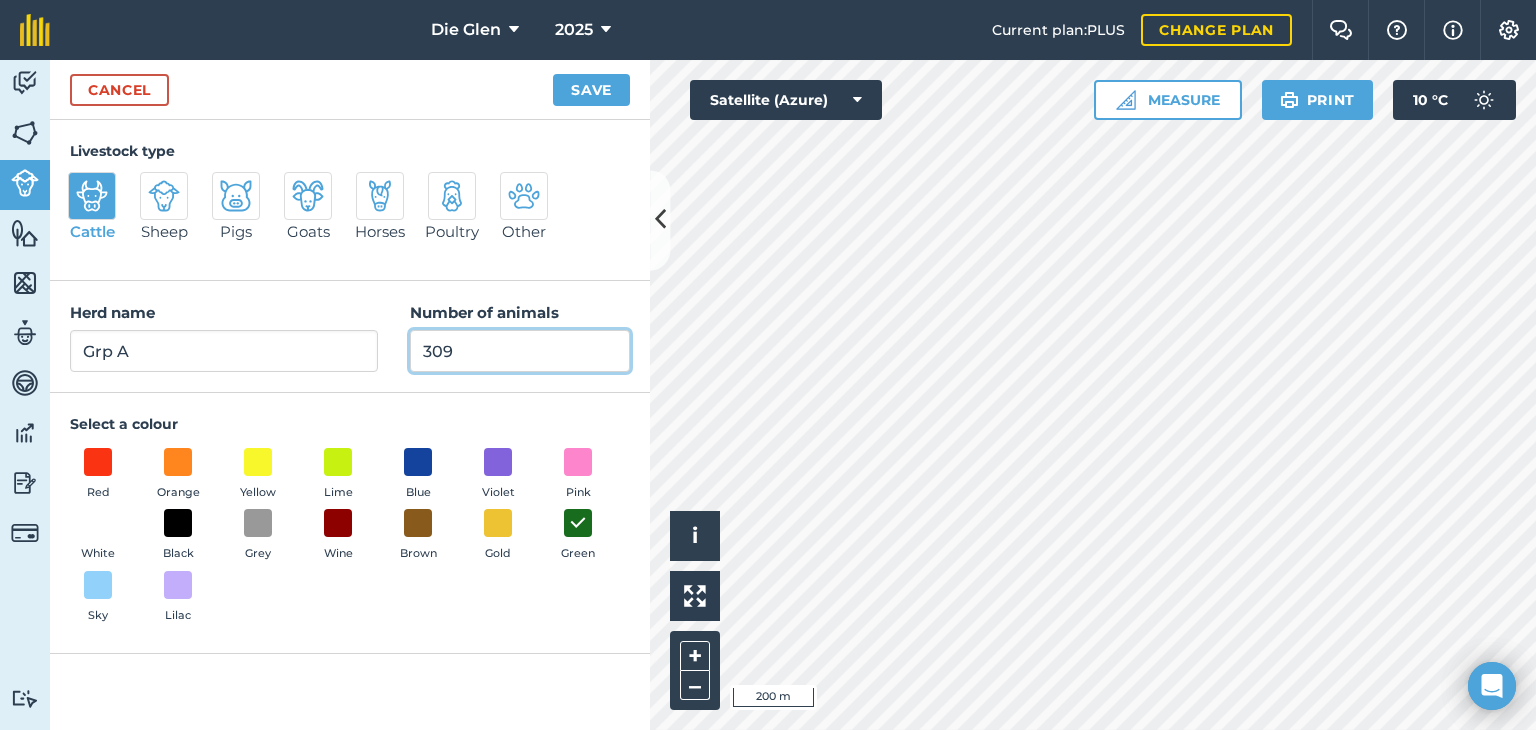 type on "309" 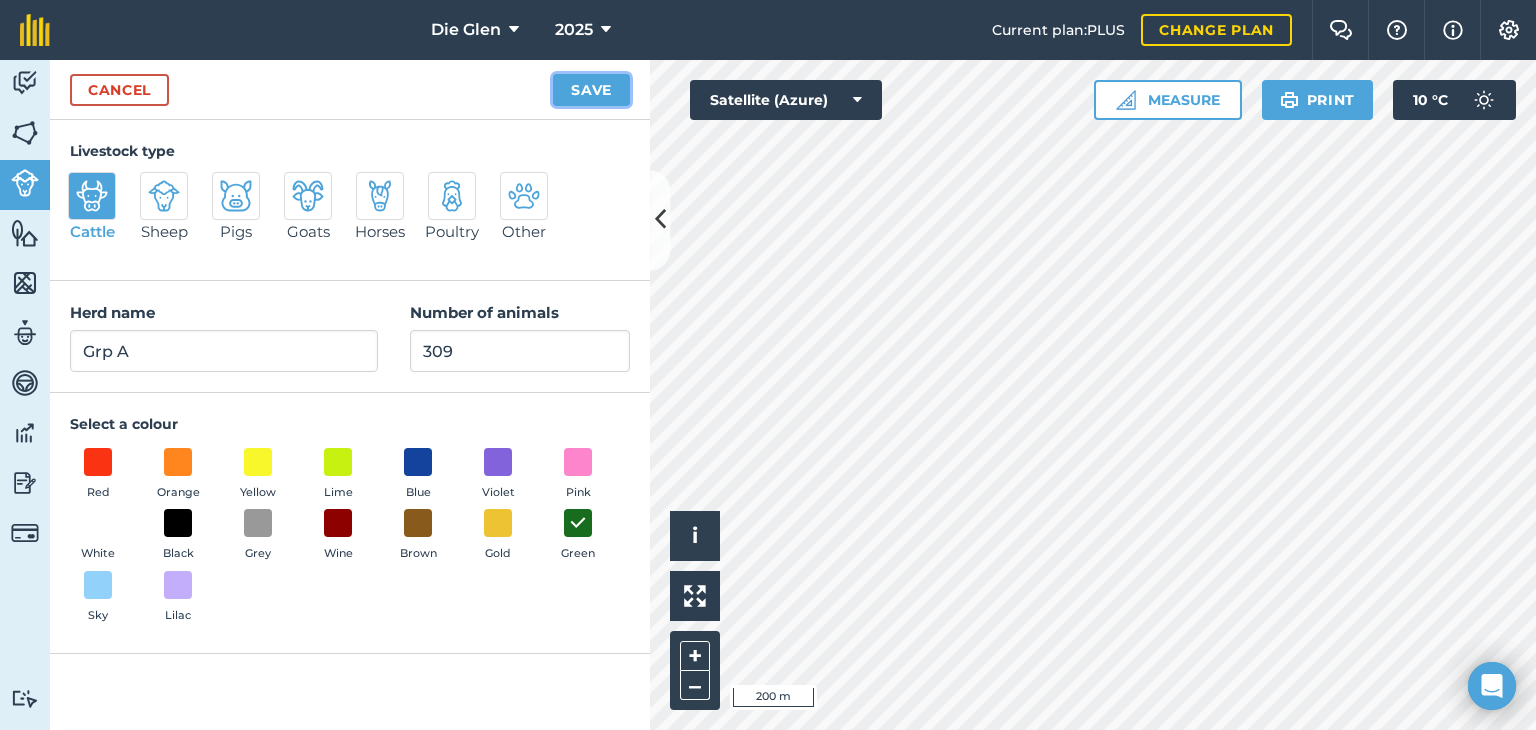 click on "Save" at bounding box center (591, 90) 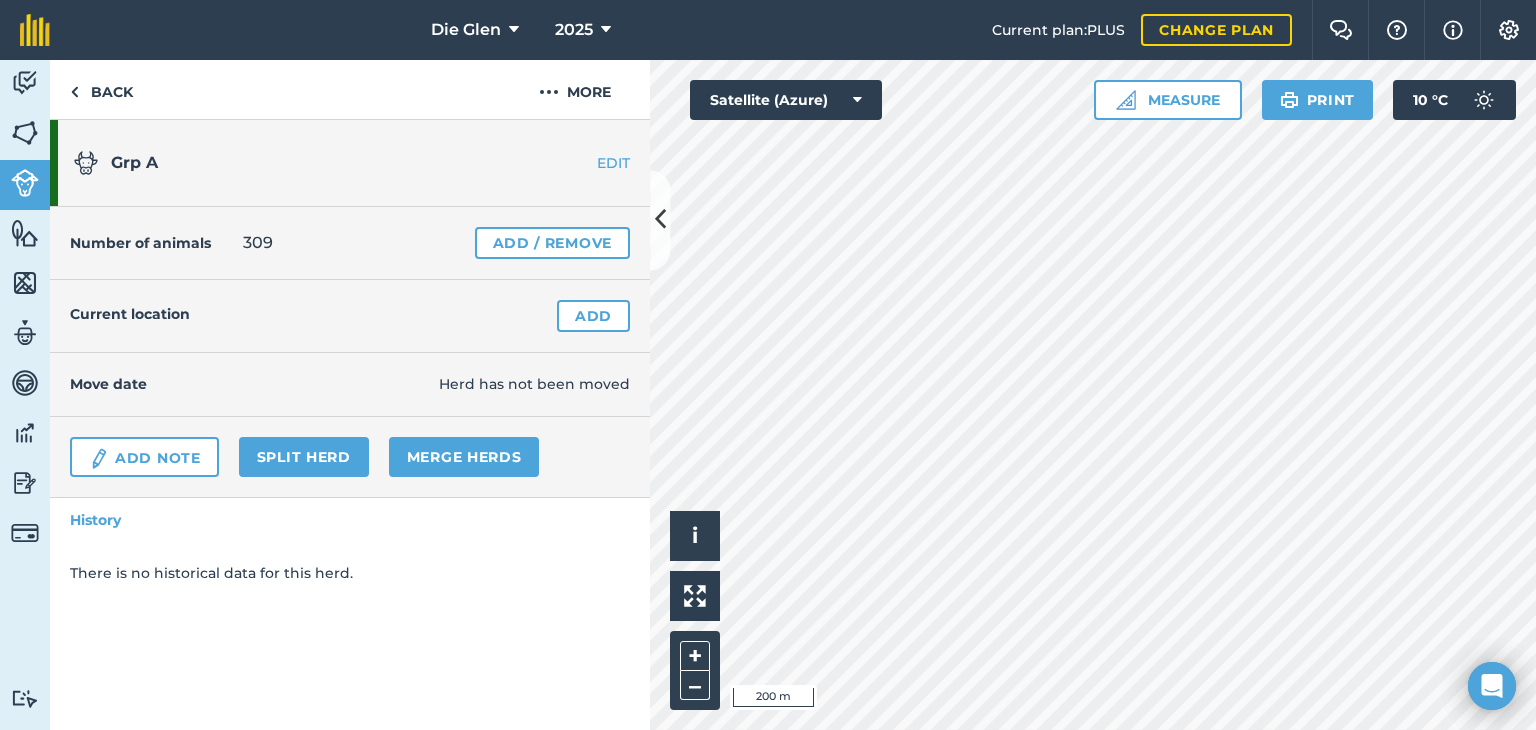 click on "Created by [FIRST] [LAST]" at bounding box center [350, 425] 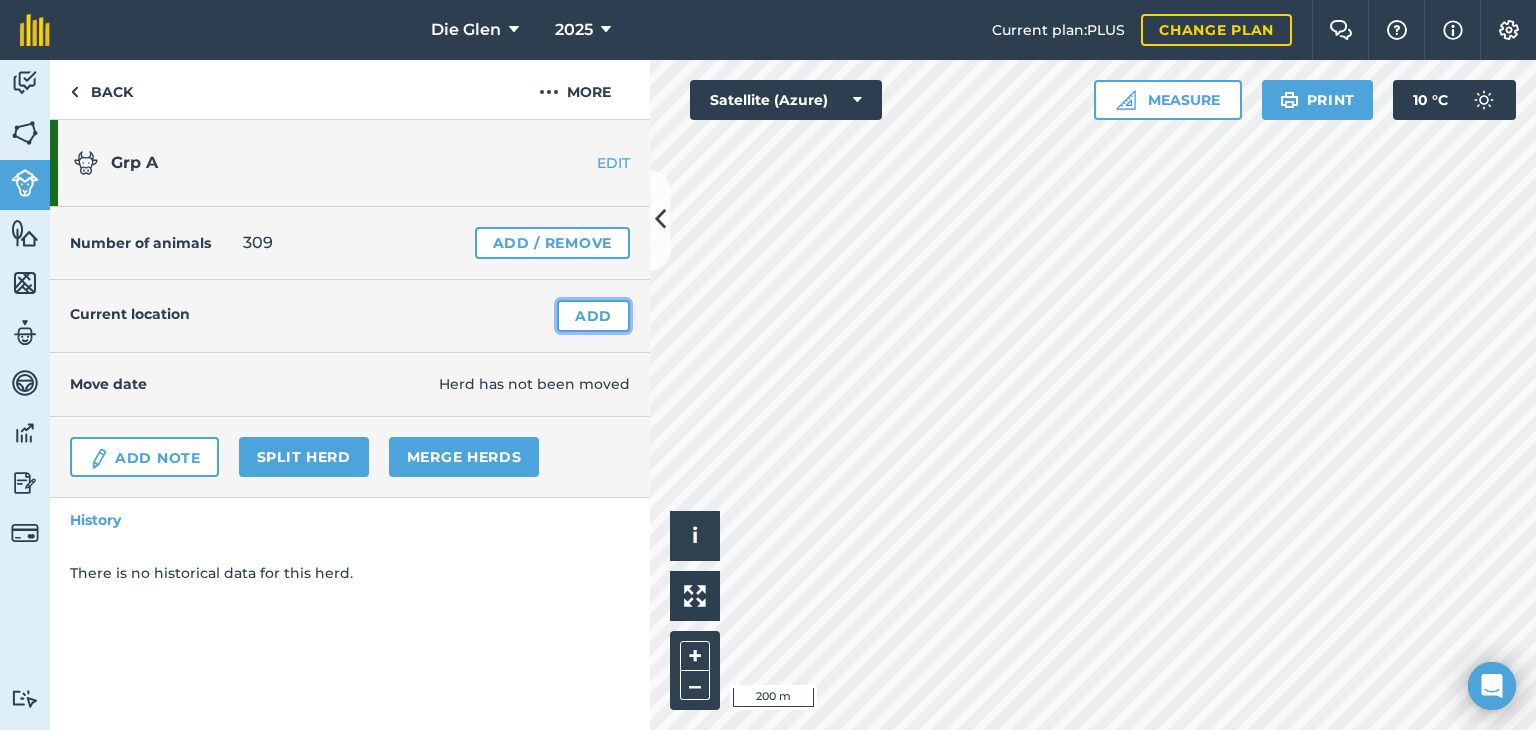 click on "Add" at bounding box center (593, 316) 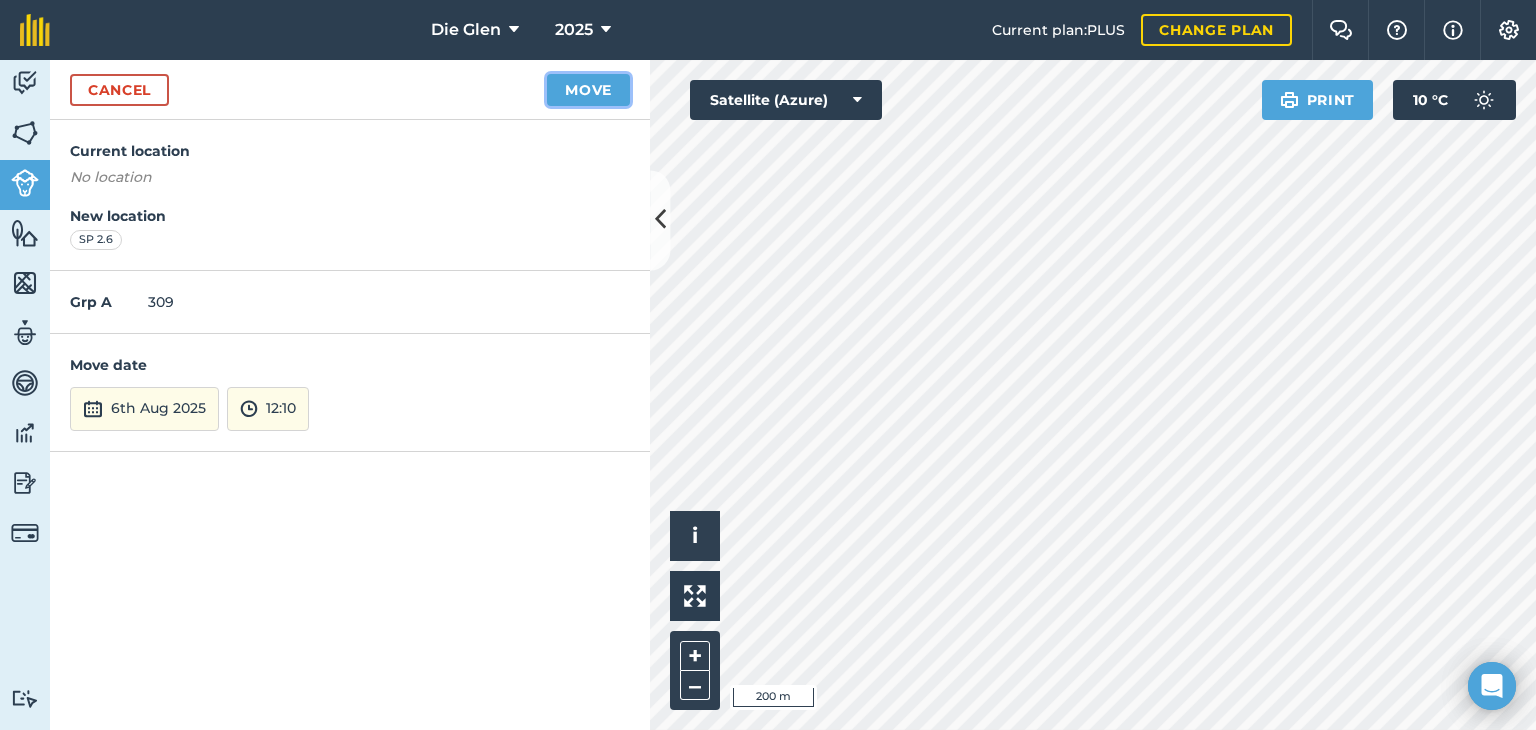 click on "Move" at bounding box center [588, 90] 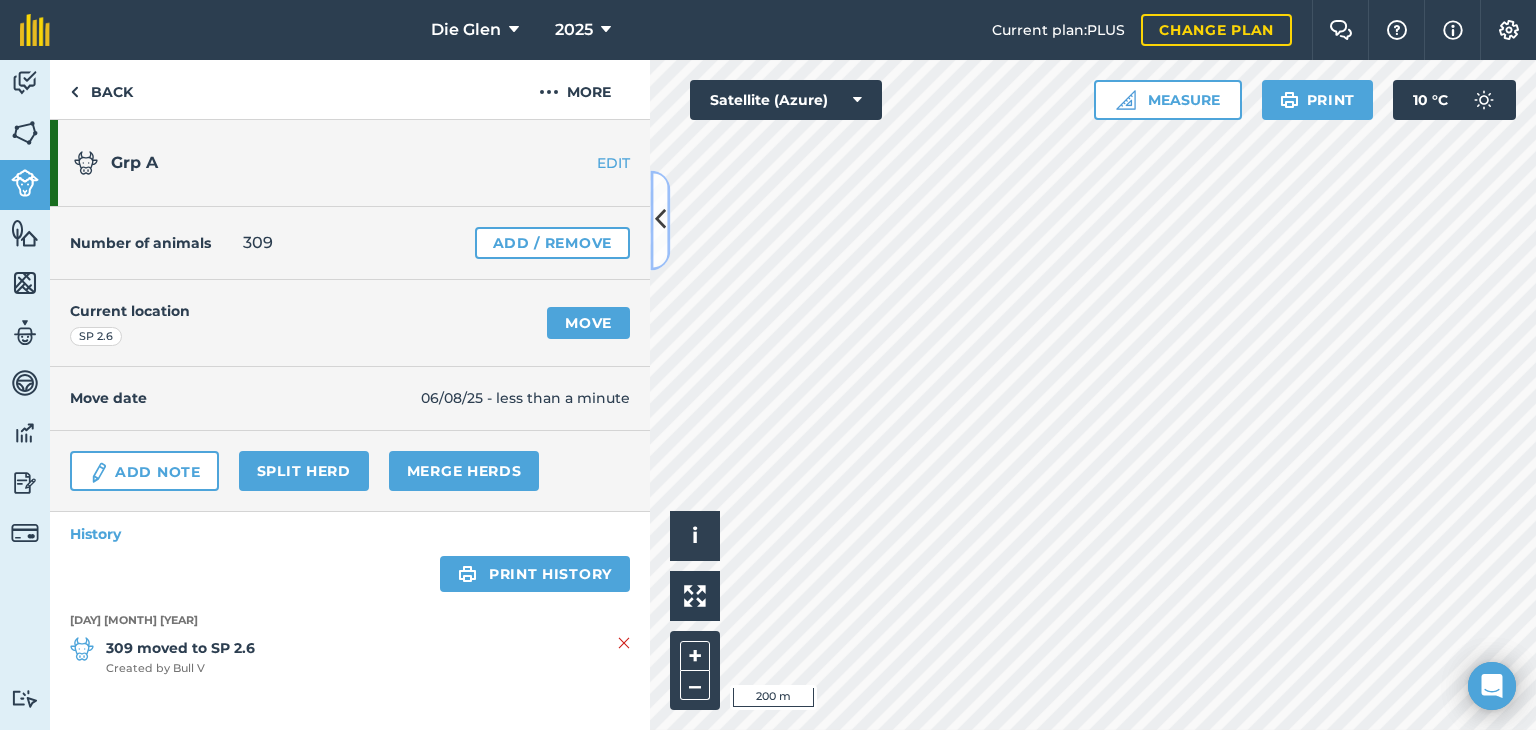 click at bounding box center (660, 220) 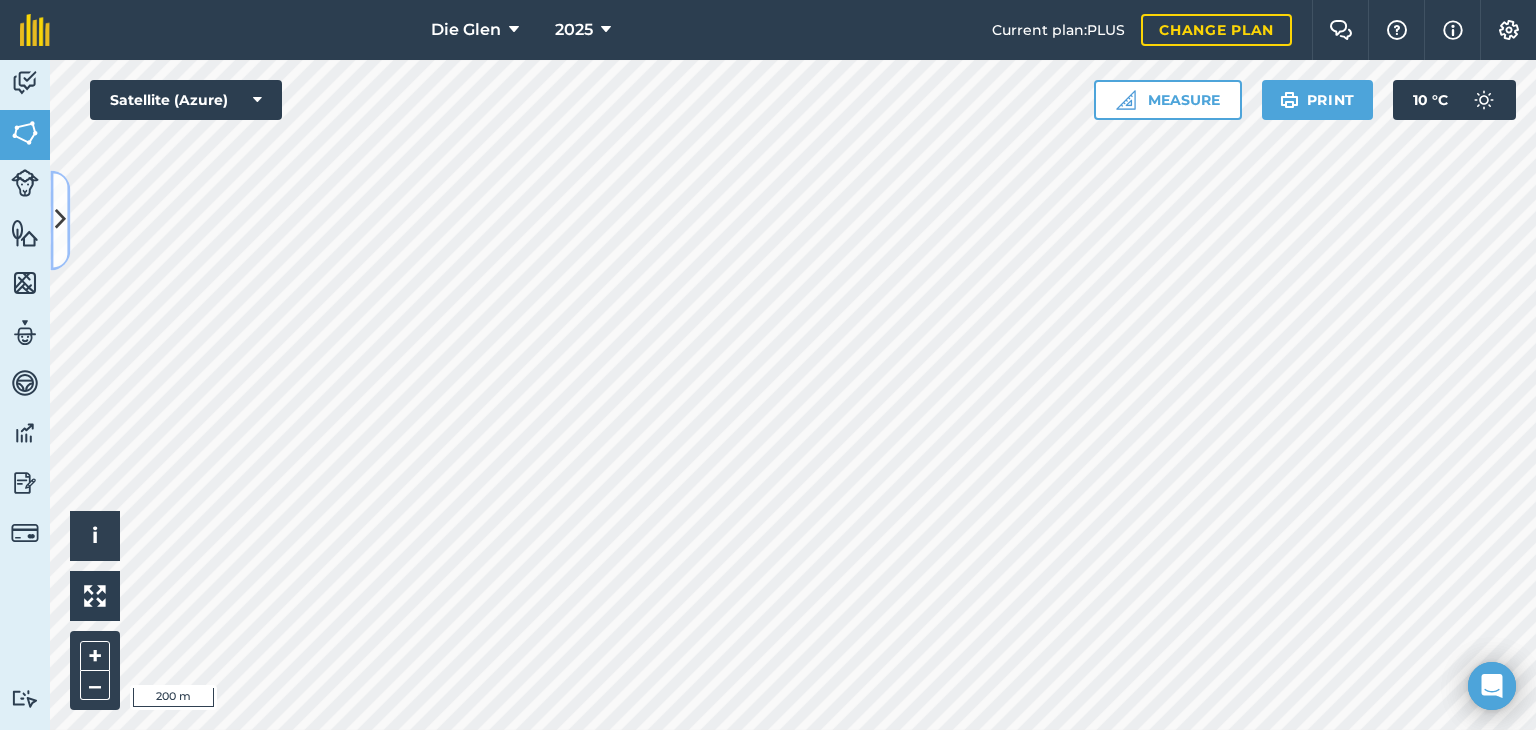 click at bounding box center (60, 220) 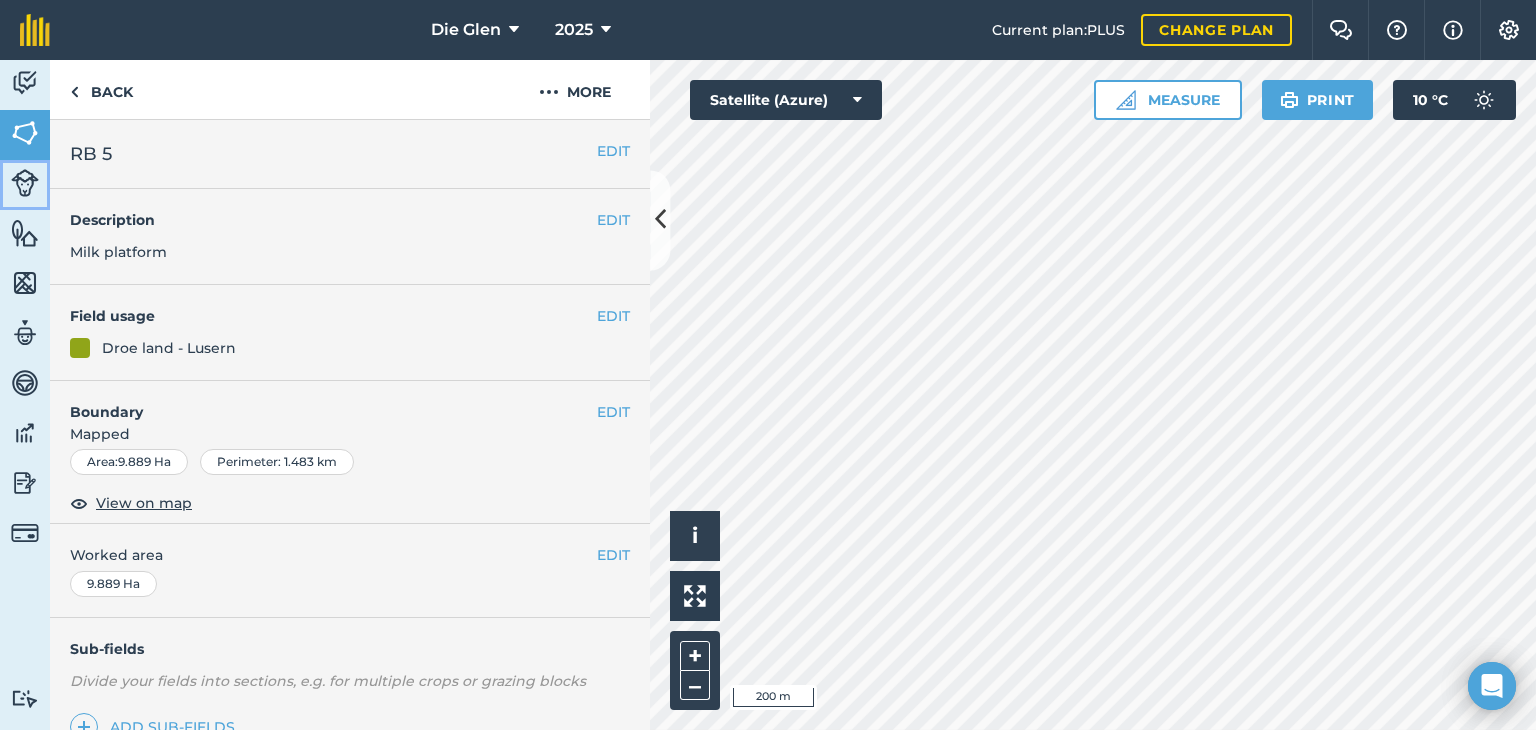 click at bounding box center (25, 183) 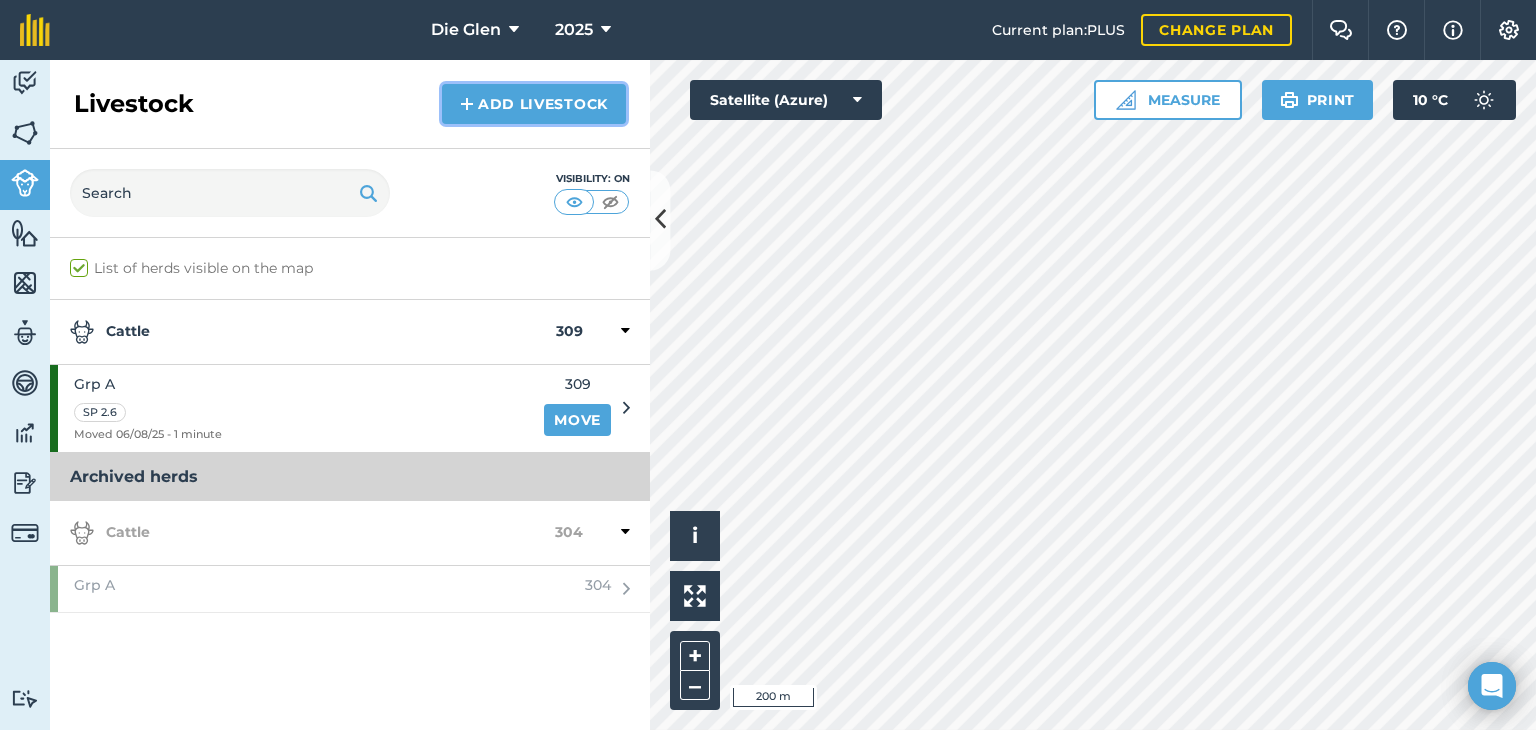 click on "Add Livestock" at bounding box center [534, 104] 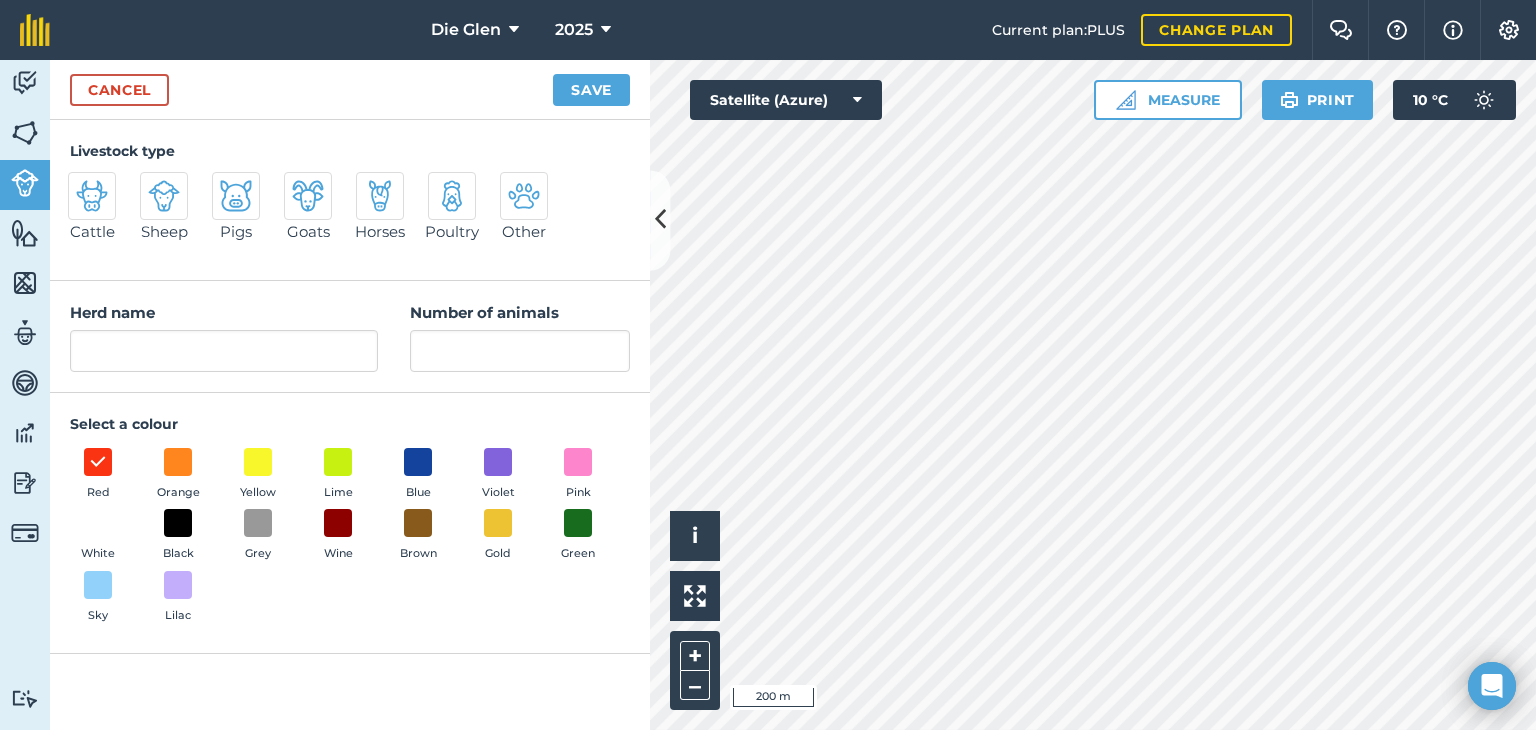 click at bounding box center (92, 196) 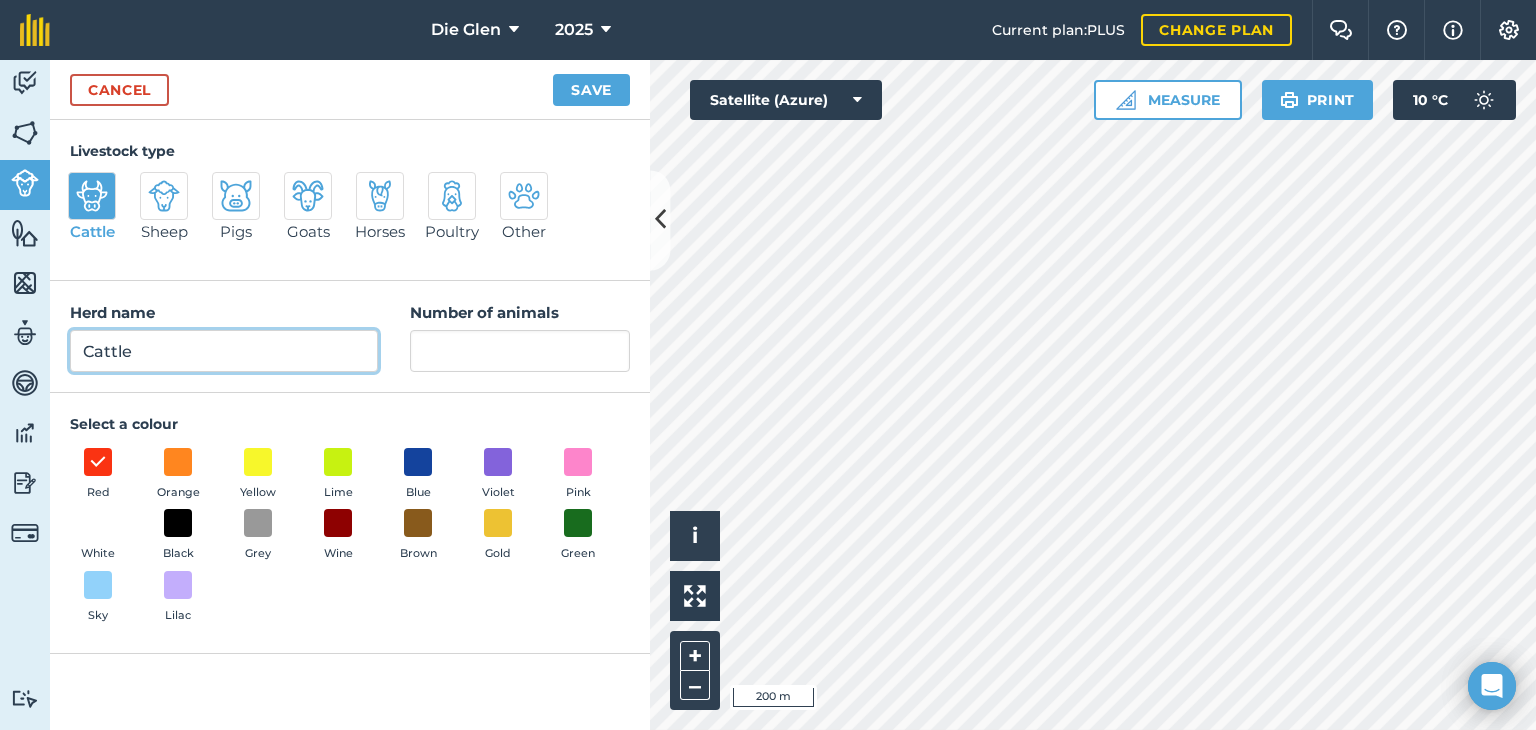 click on "Cattle" at bounding box center [224, 351] 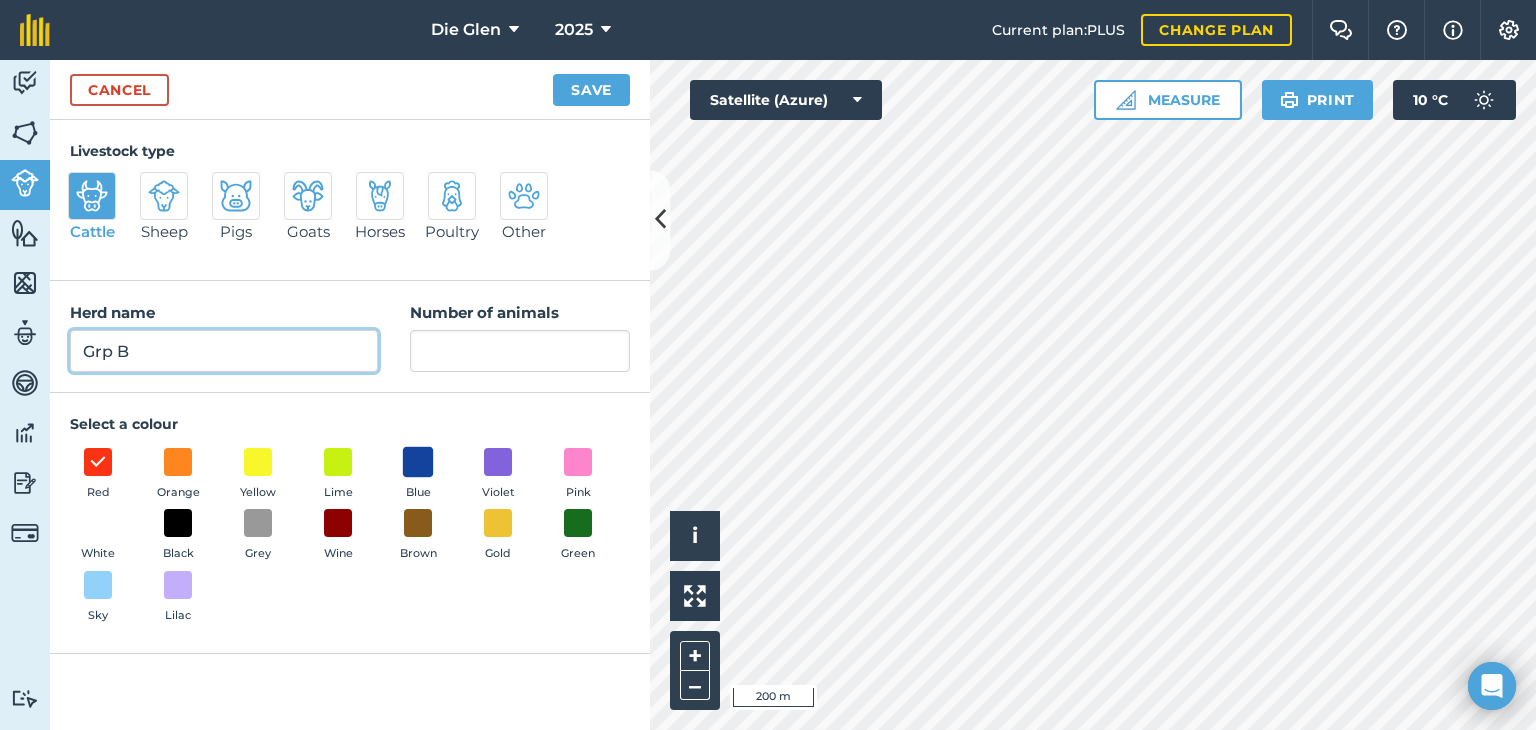 type on "Grp B" 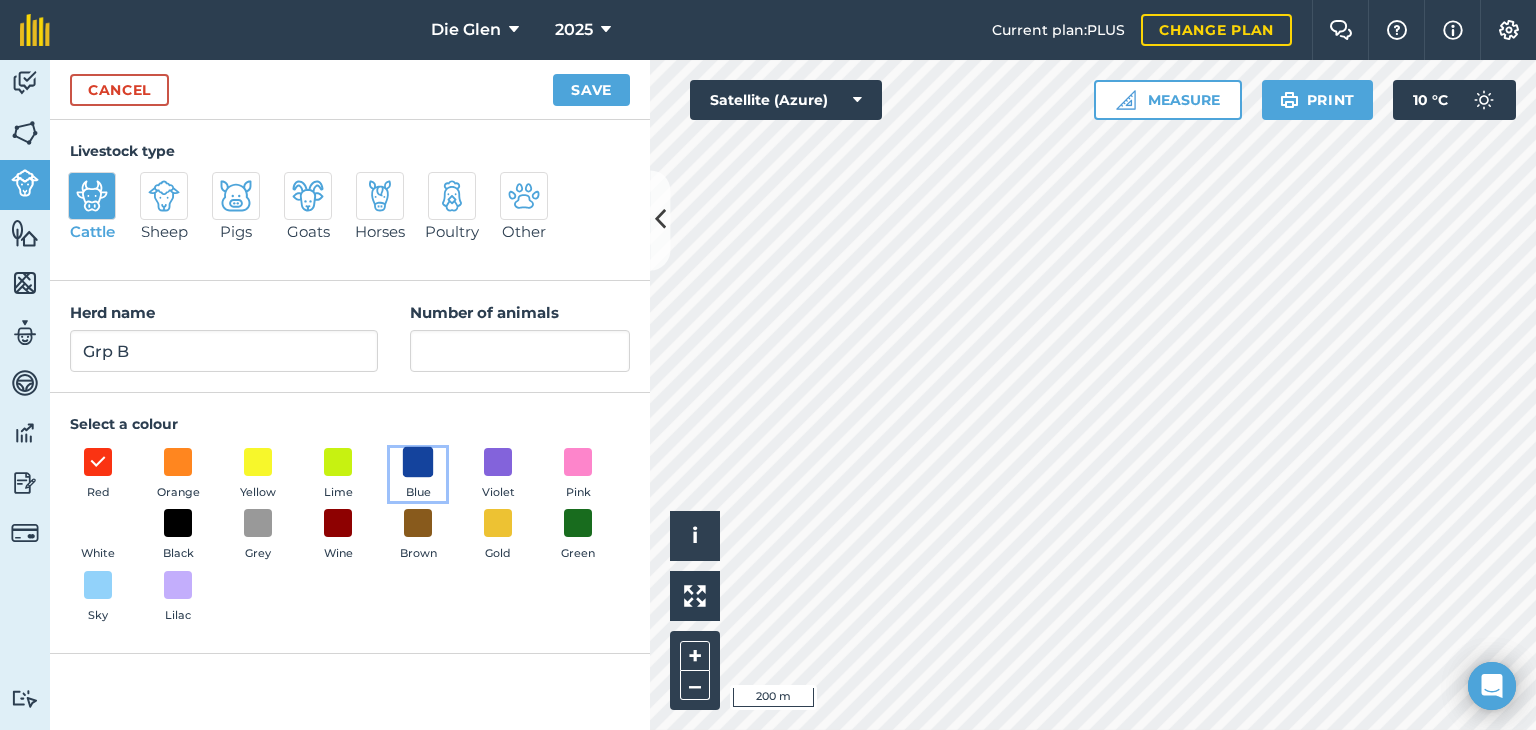 click at bounding box center [418, 461] 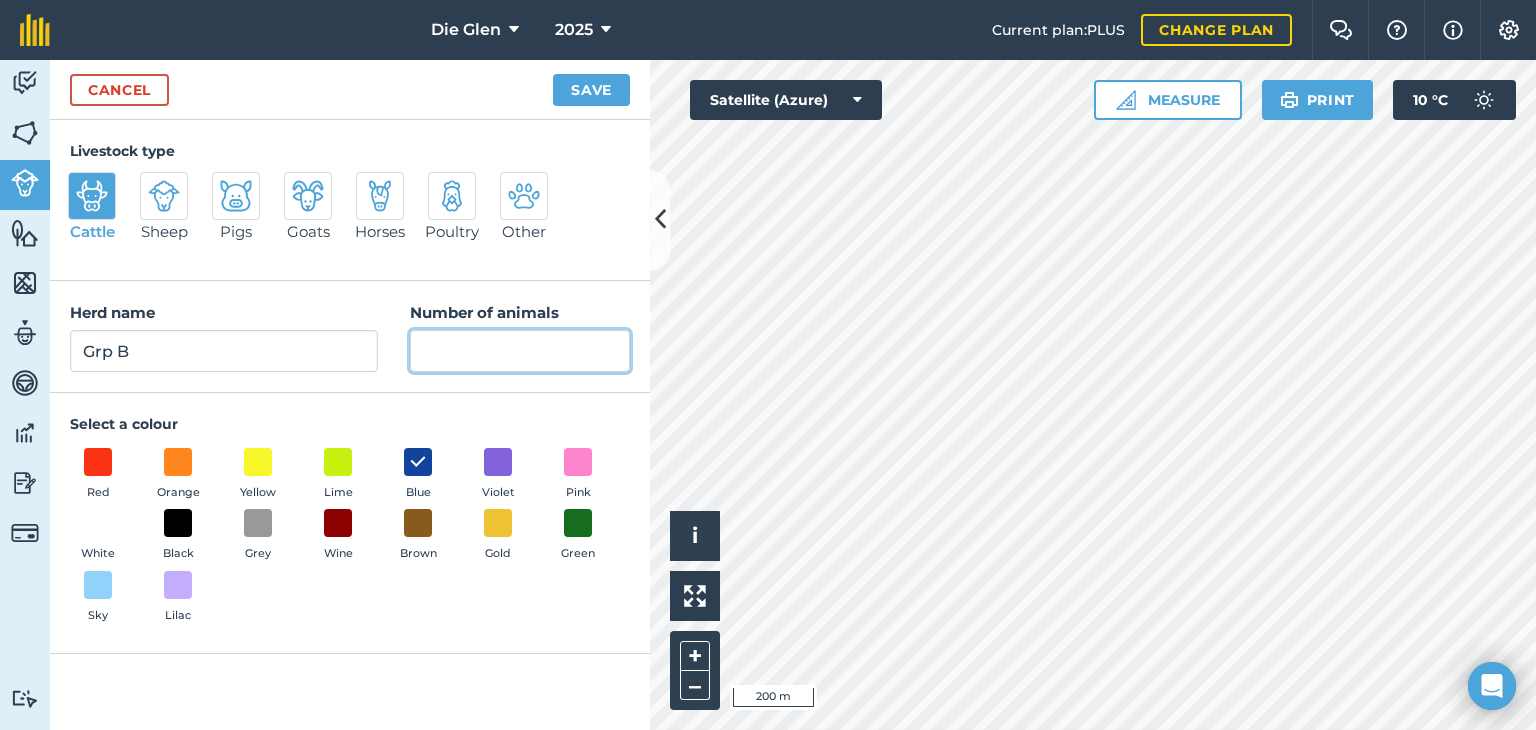 click on "Number of animals" at bounding box center (520, 351) 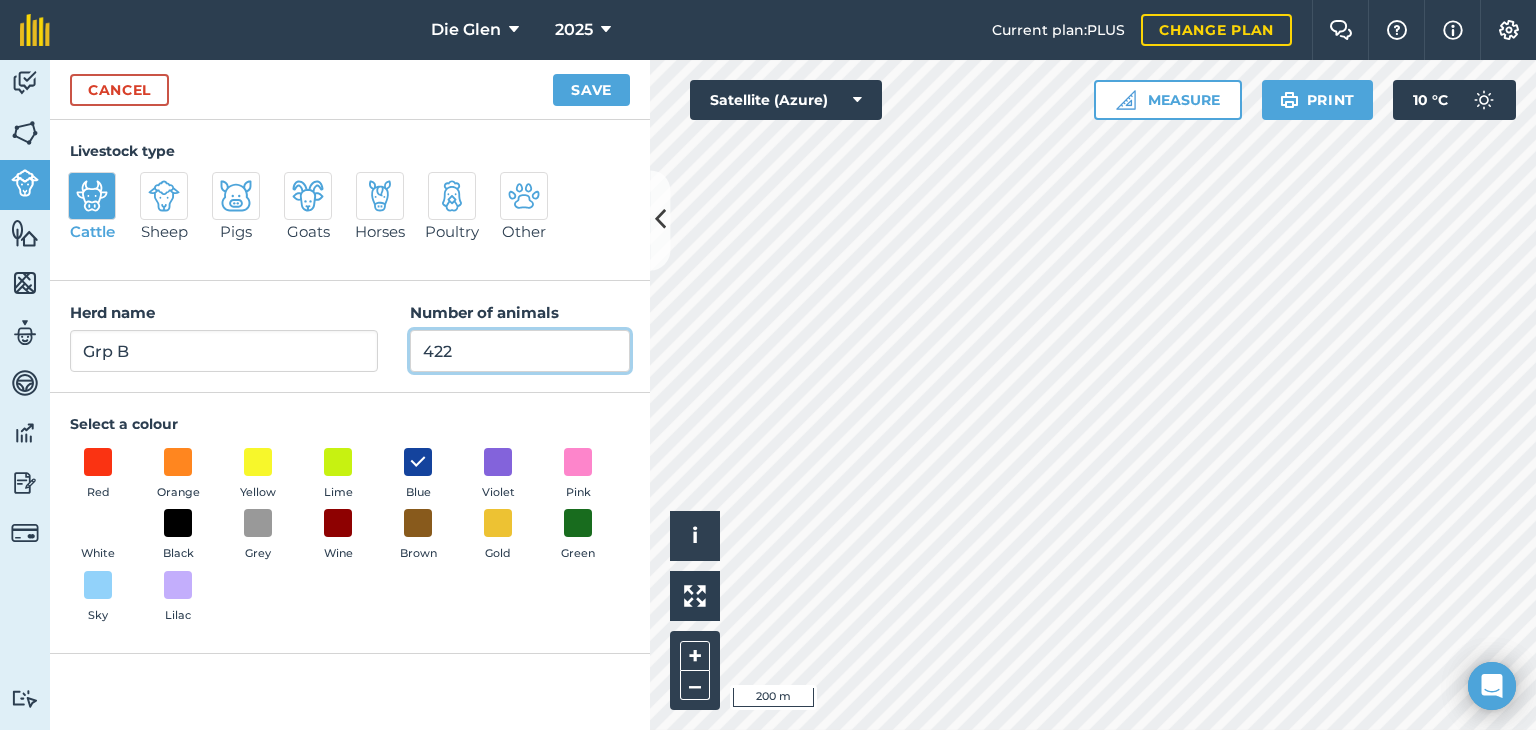type on "422" 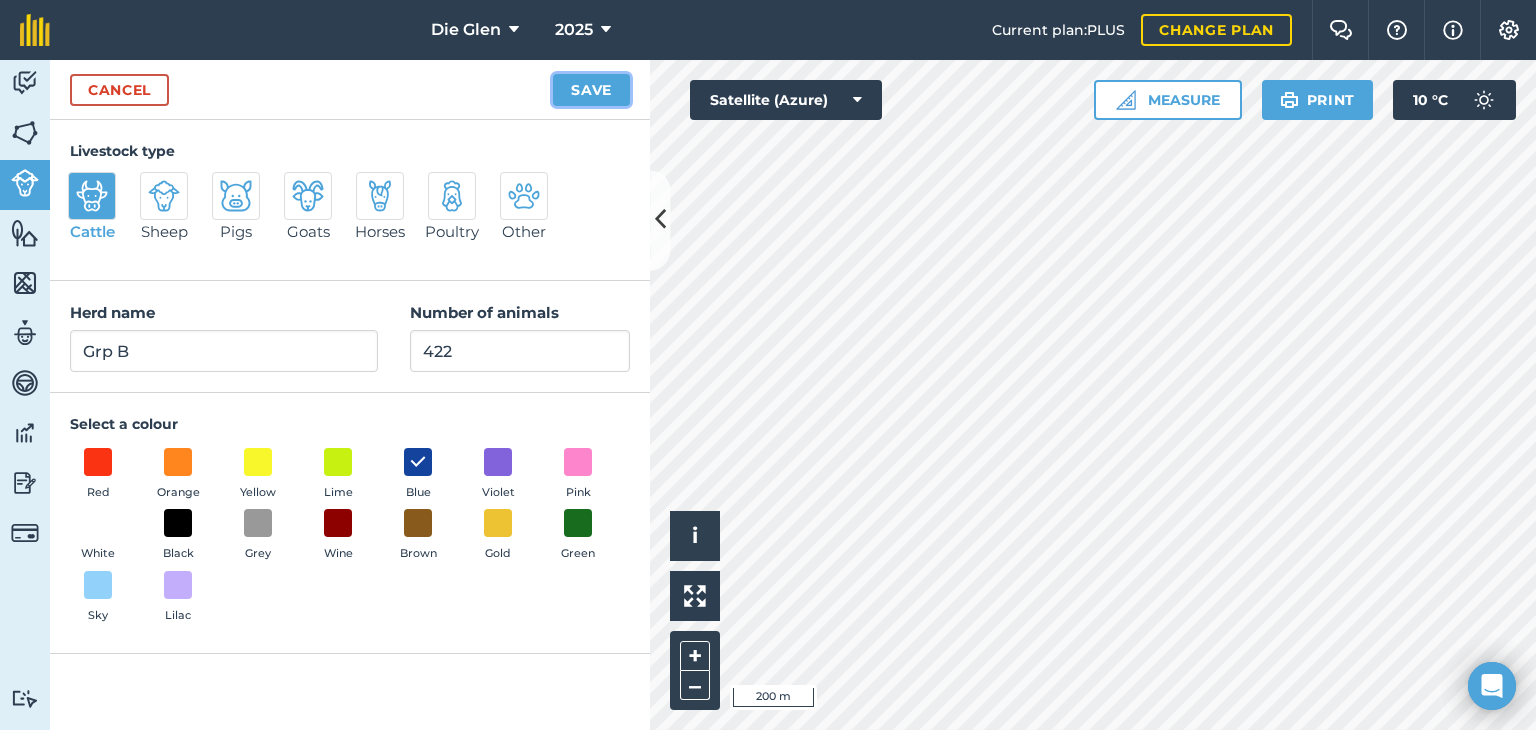 click on "Save" at bounding box center (591, 90) 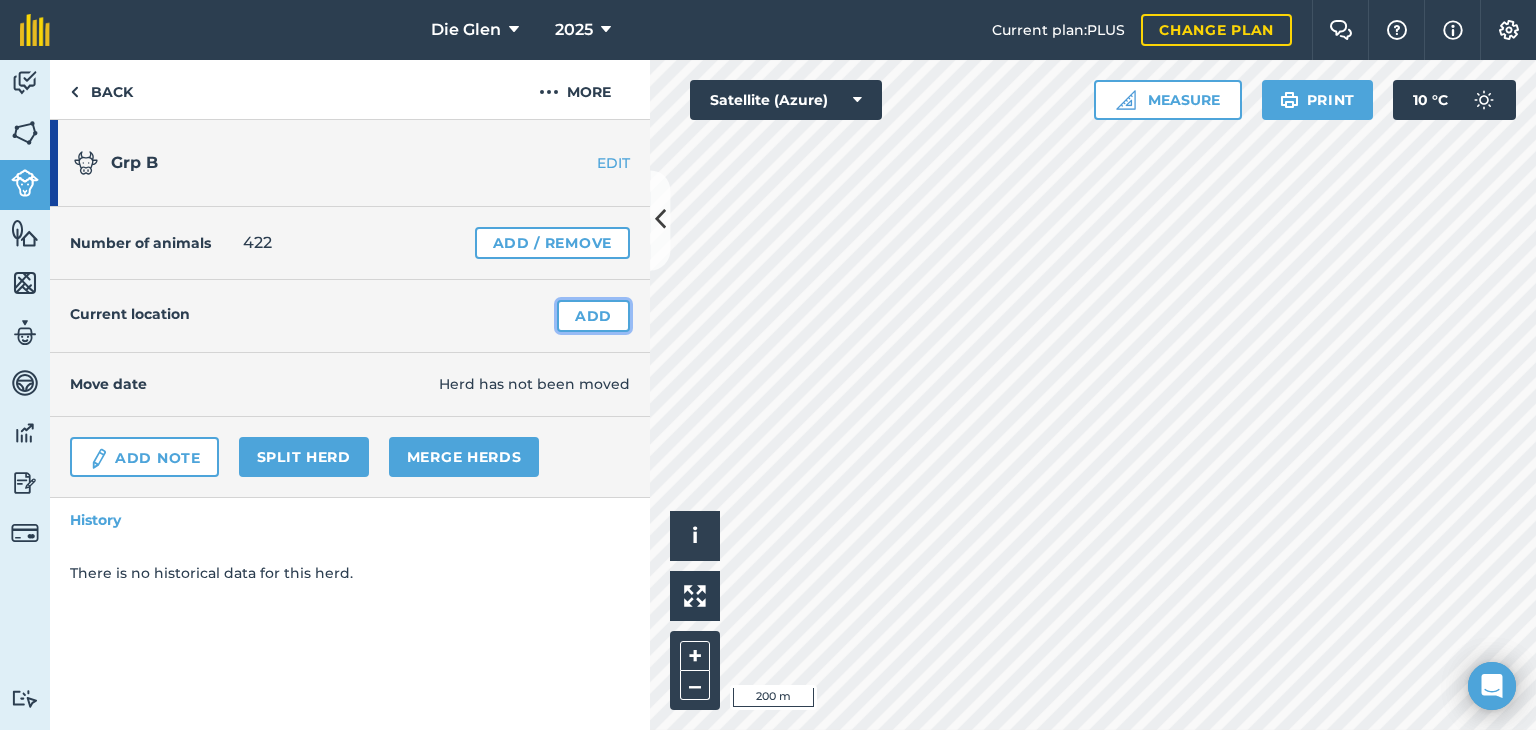 click on "Add" at bounding box center [593, 316] 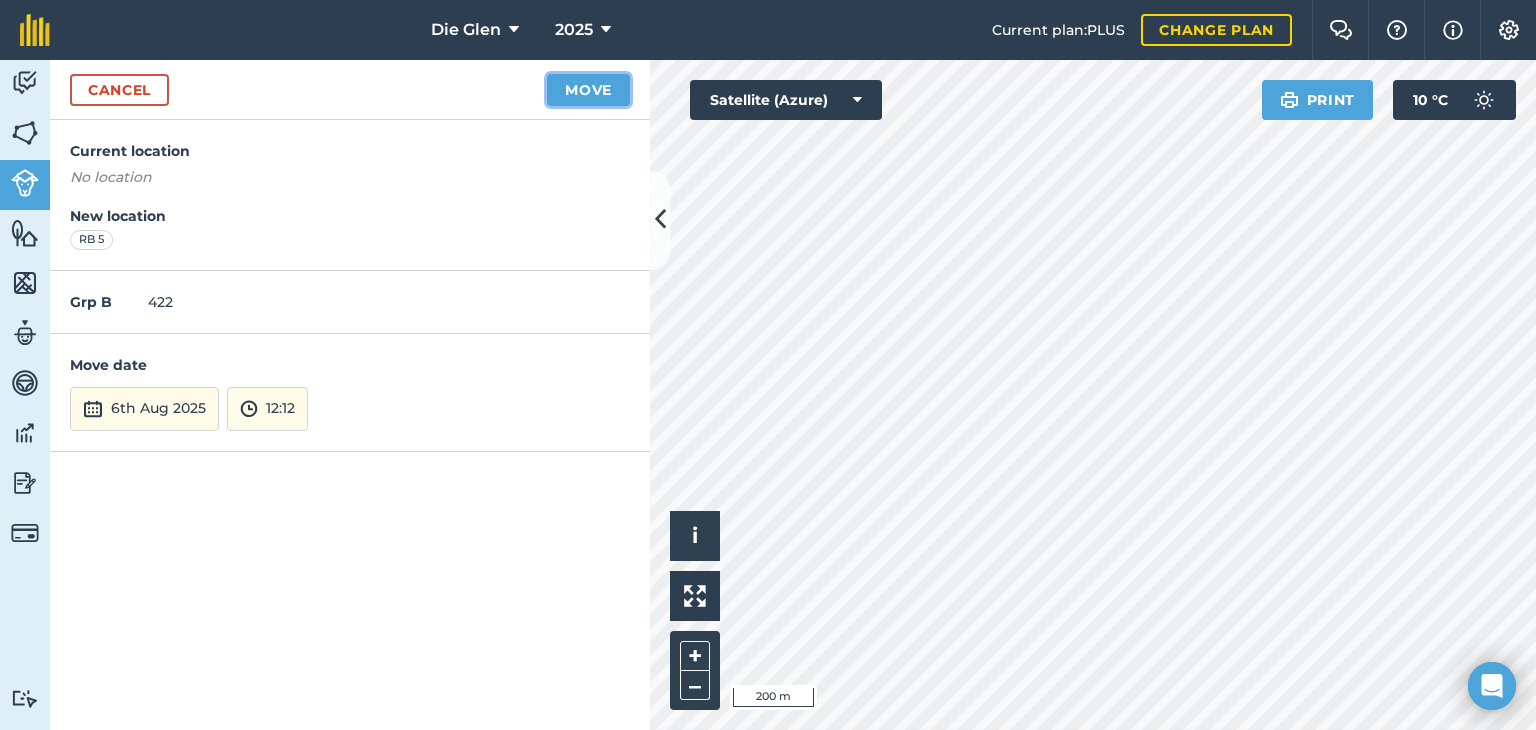 click on "Move" at bounding box center (588, 90) 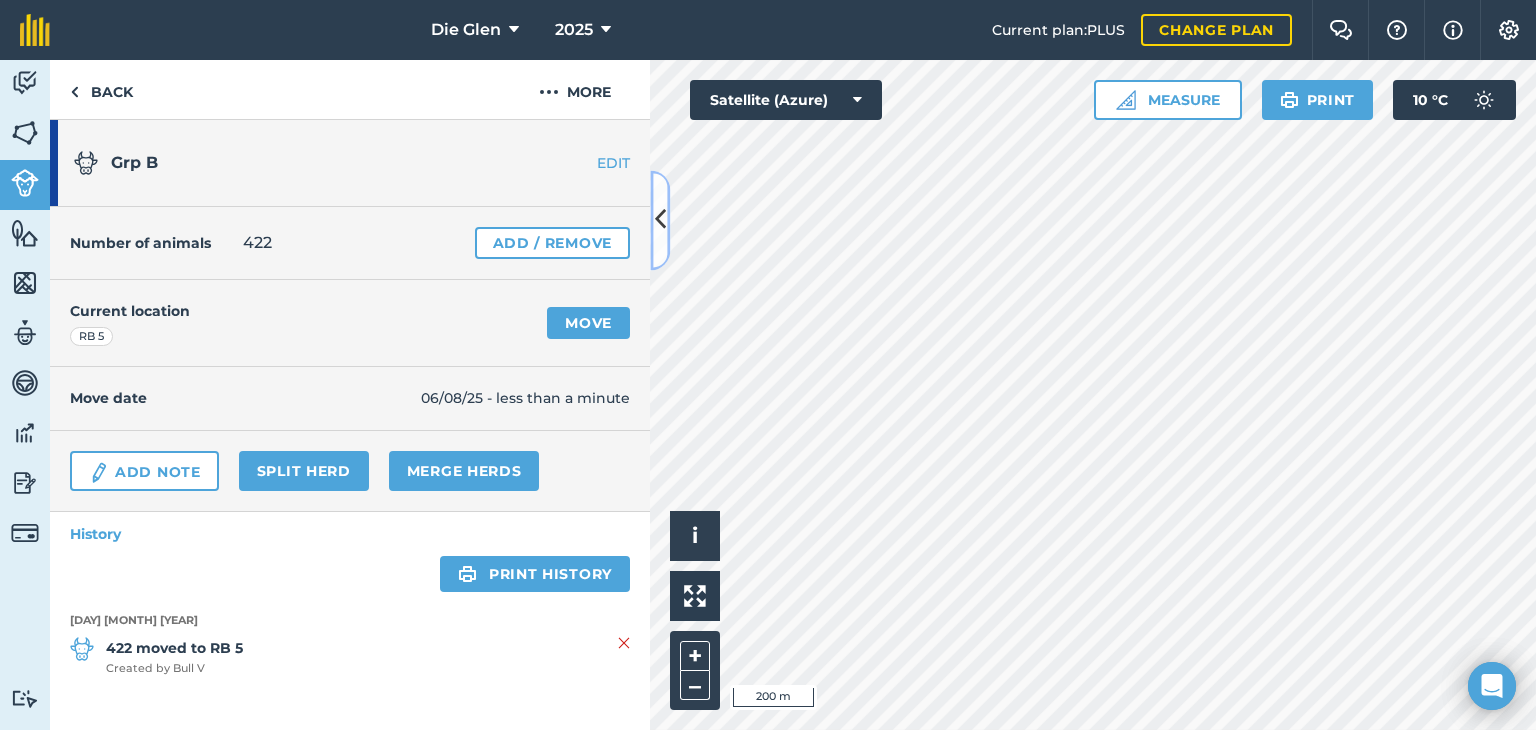 click at bounding box center [660, 220] 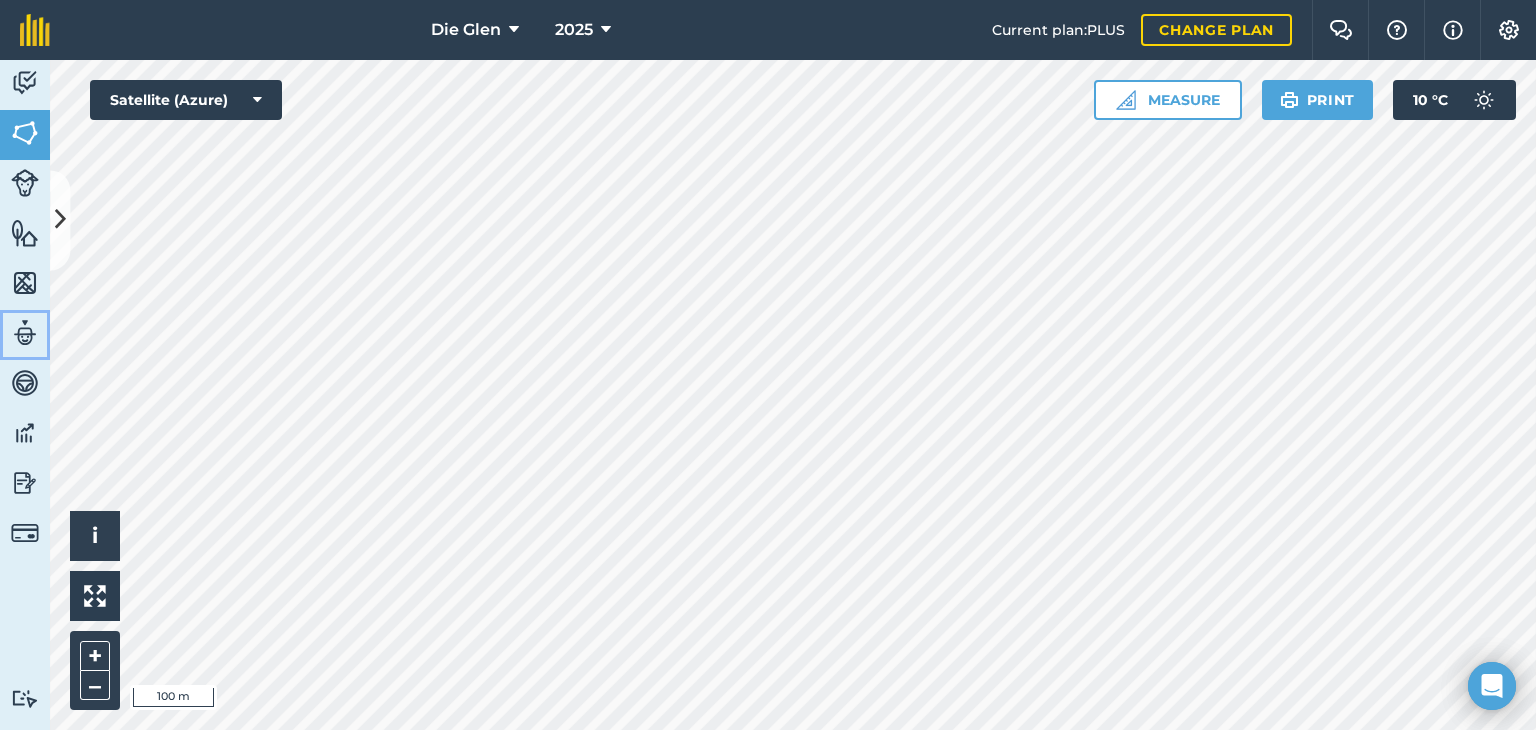 click at bounding box center [25, 333] 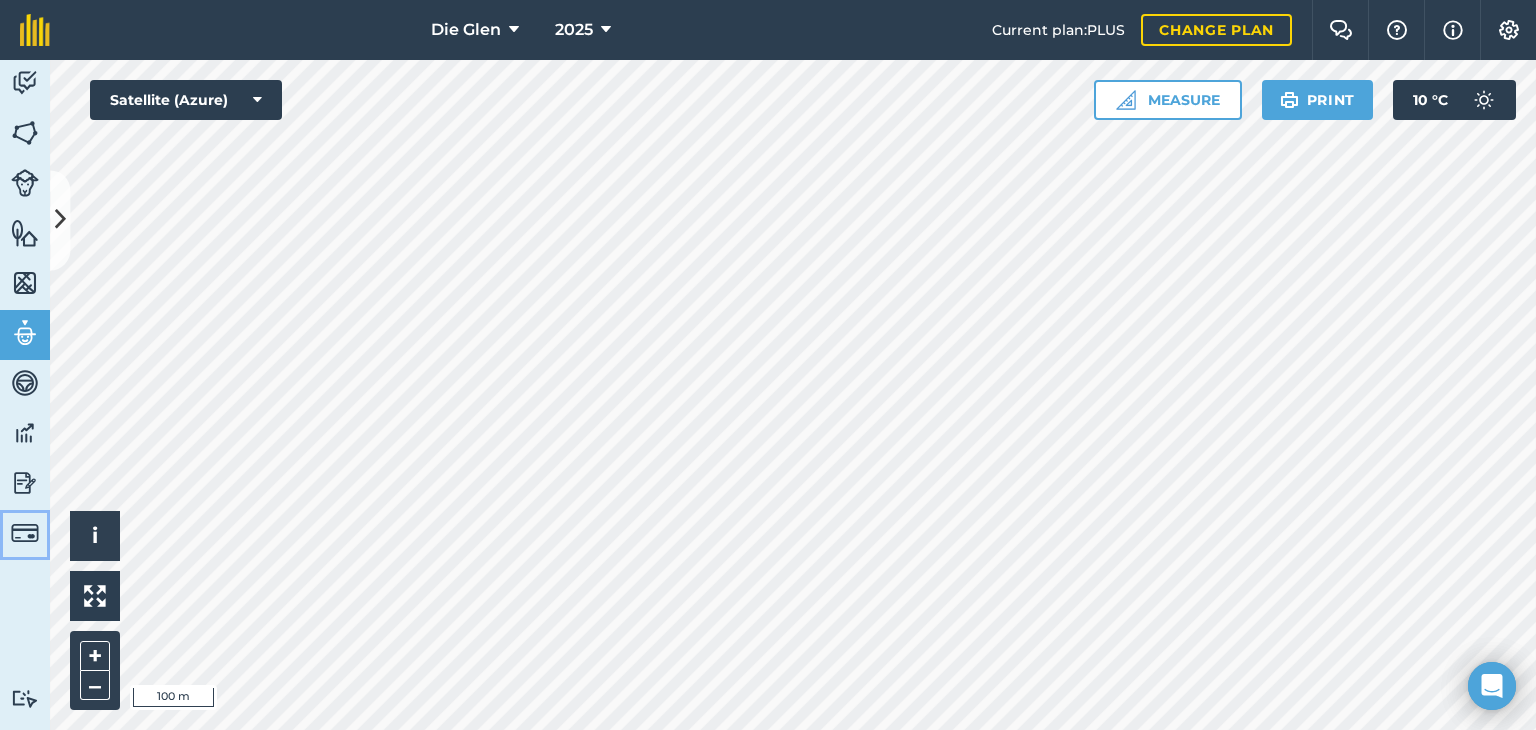 click at bounding box center [25, 533] 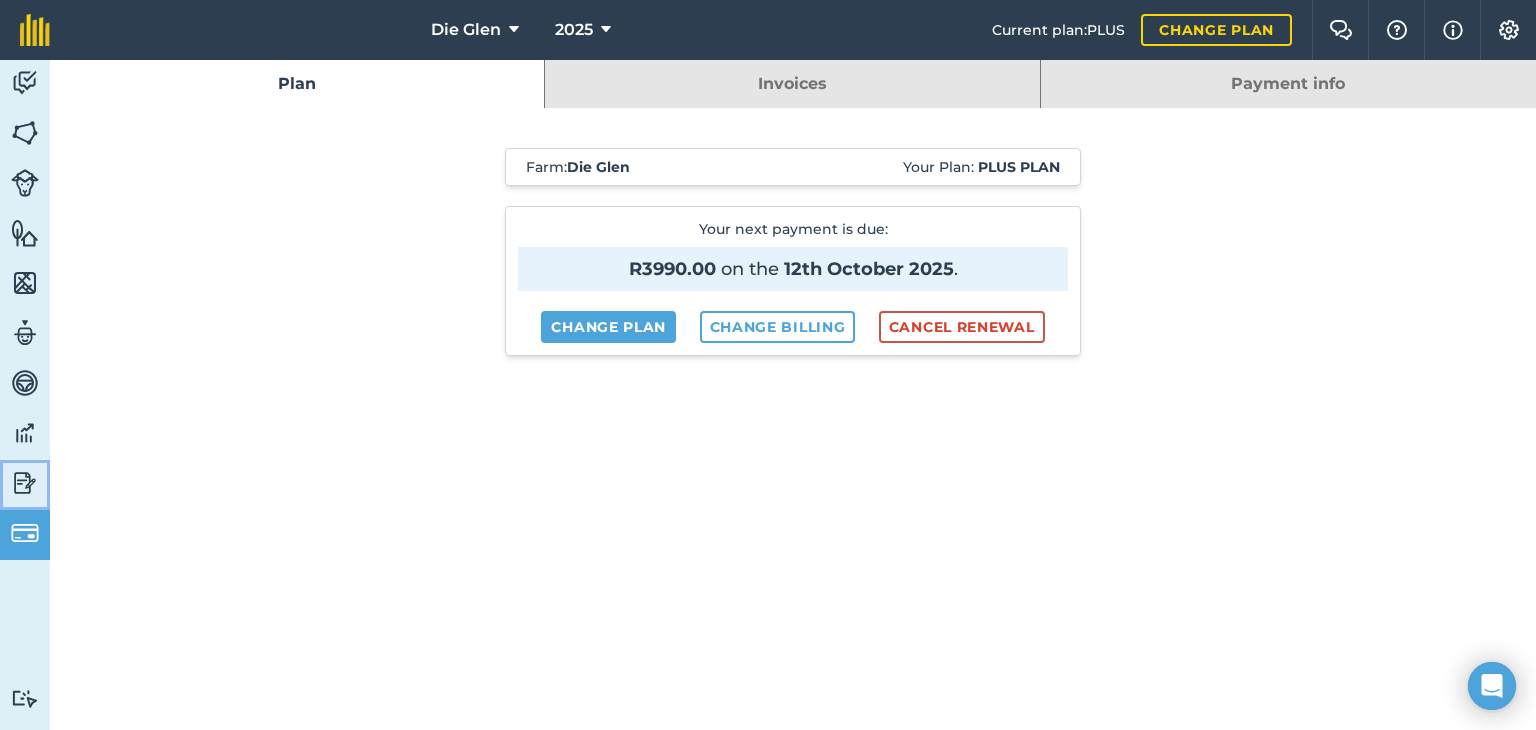 click at bounding box center [25, 483] 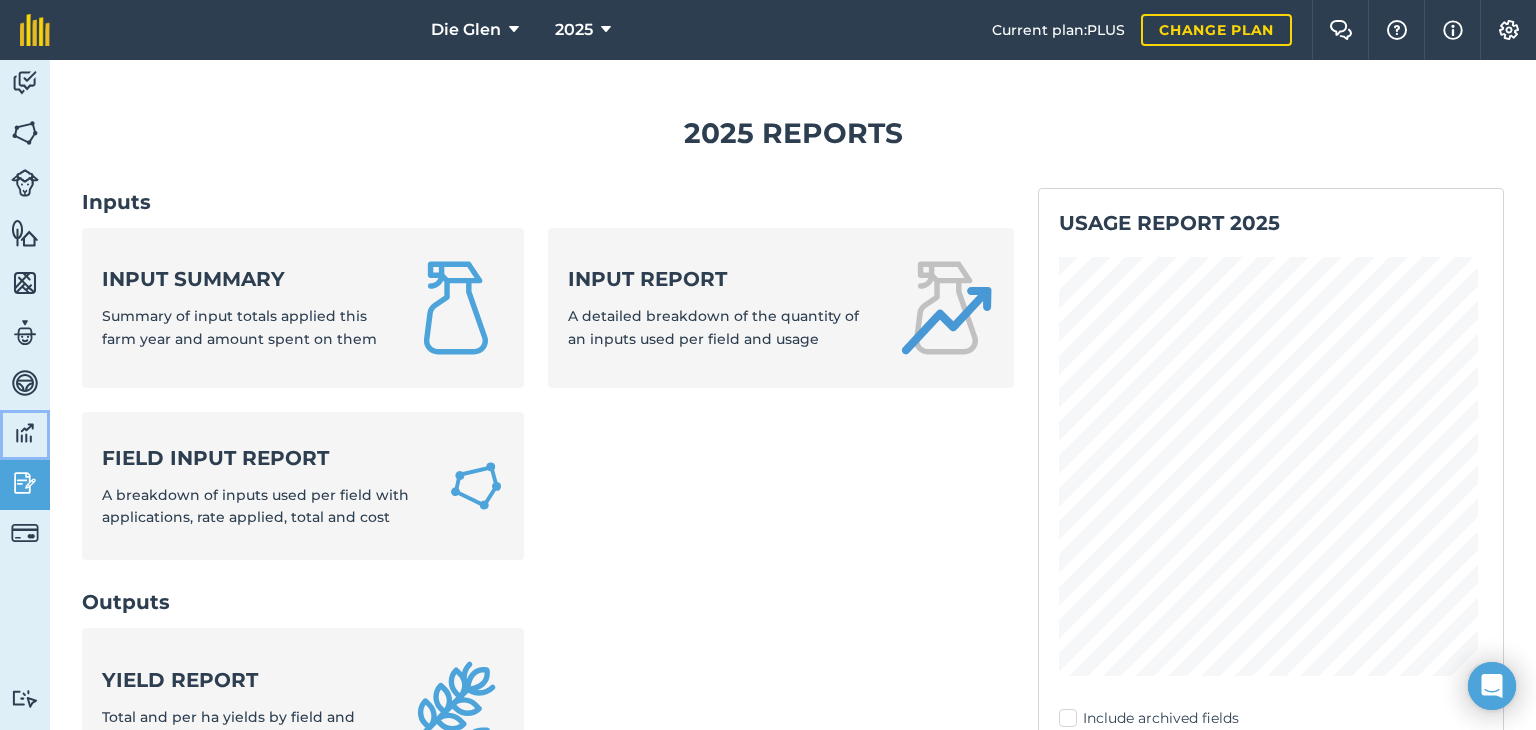 click at bounding box center [25, 433] 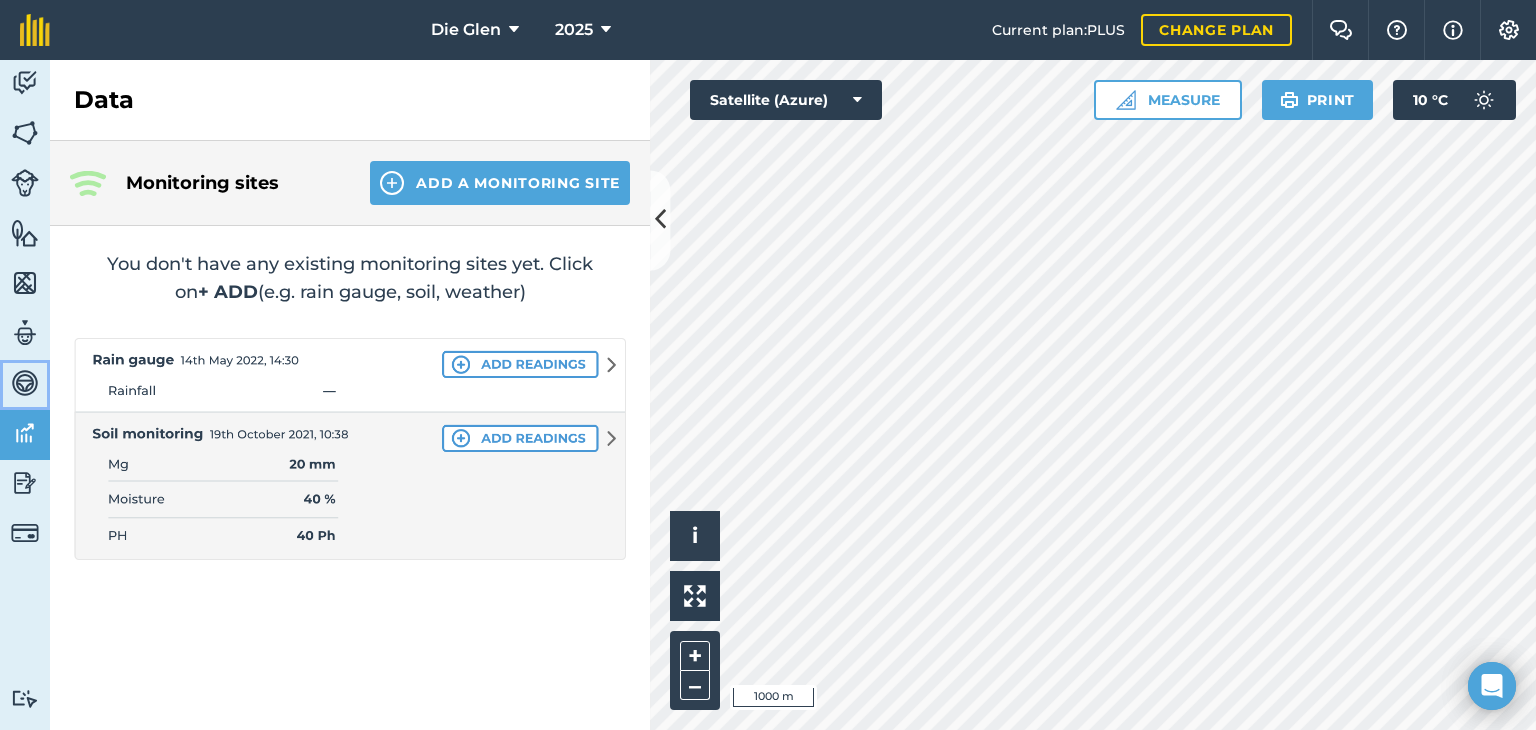 click at bounding box center (25, 383) 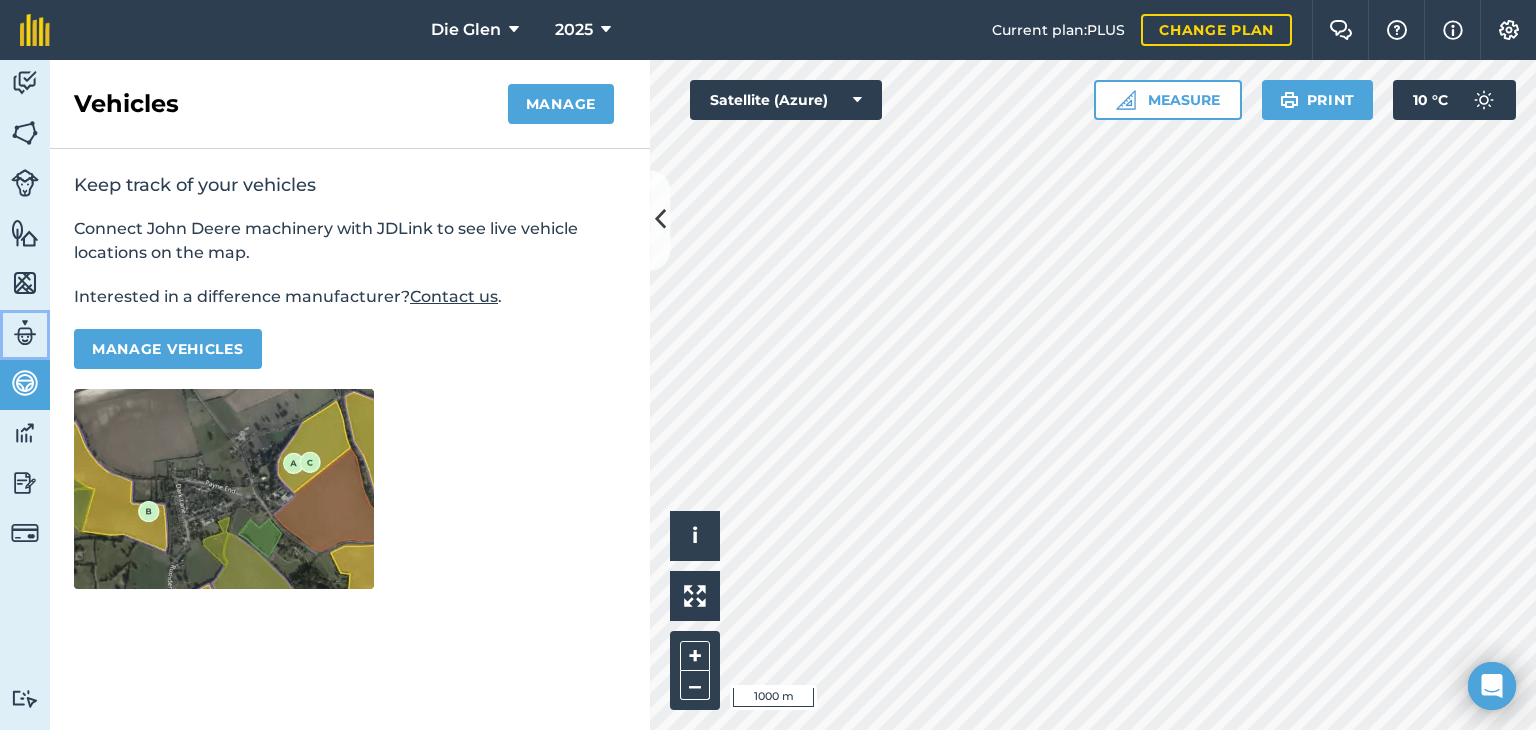 click at bounding box center [25, 333] 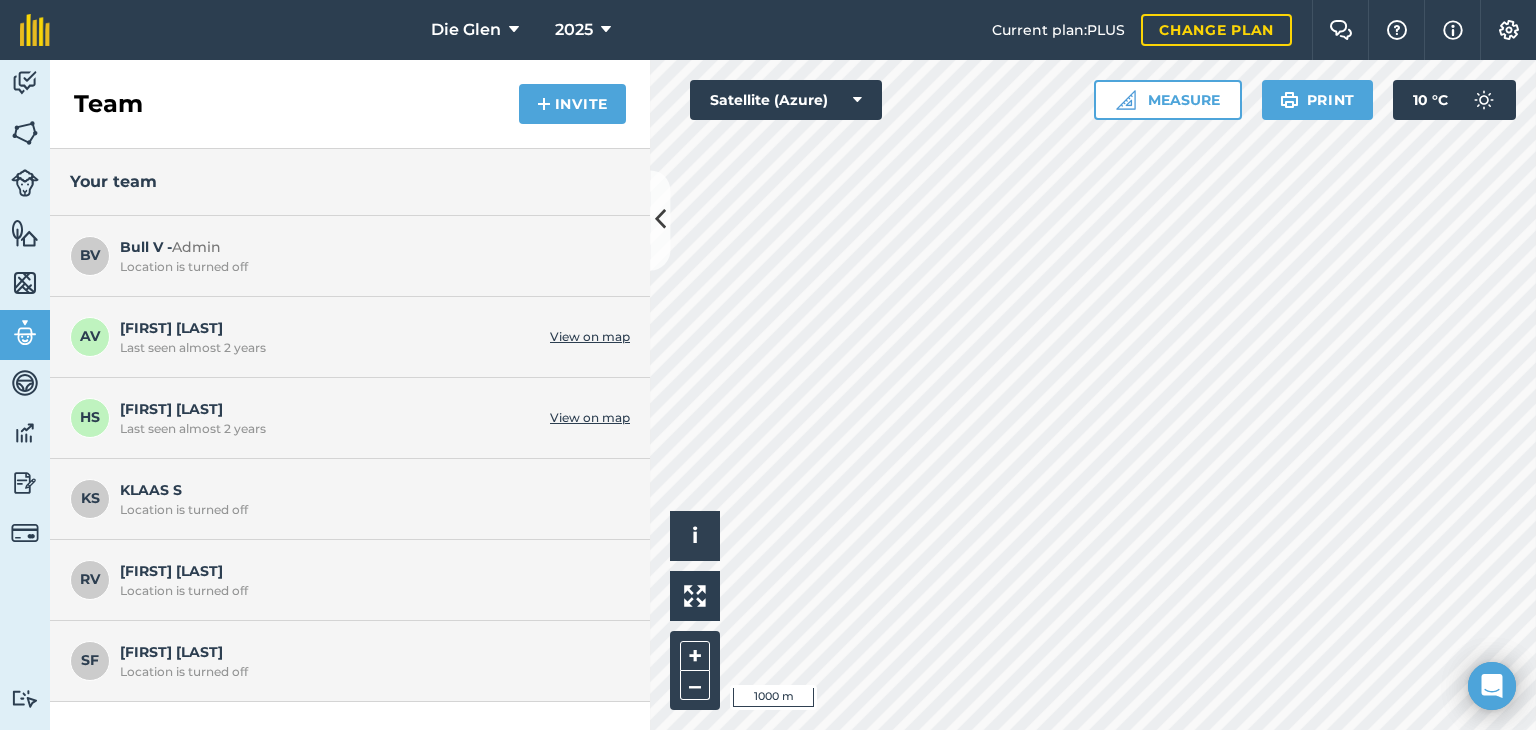click on "View on map" at bounding box center [590, 418] 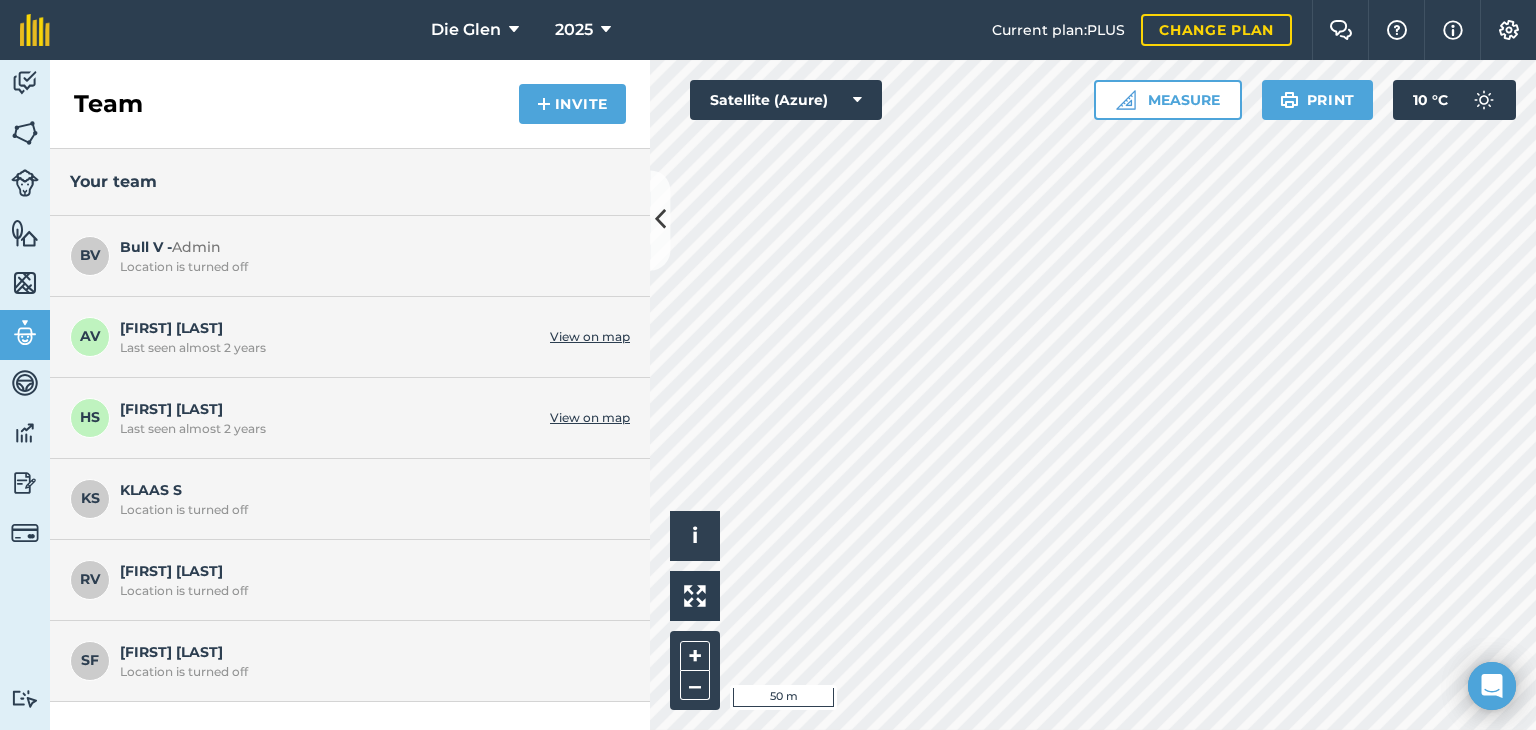 click on "View on map" at bounding box center [590, 418] 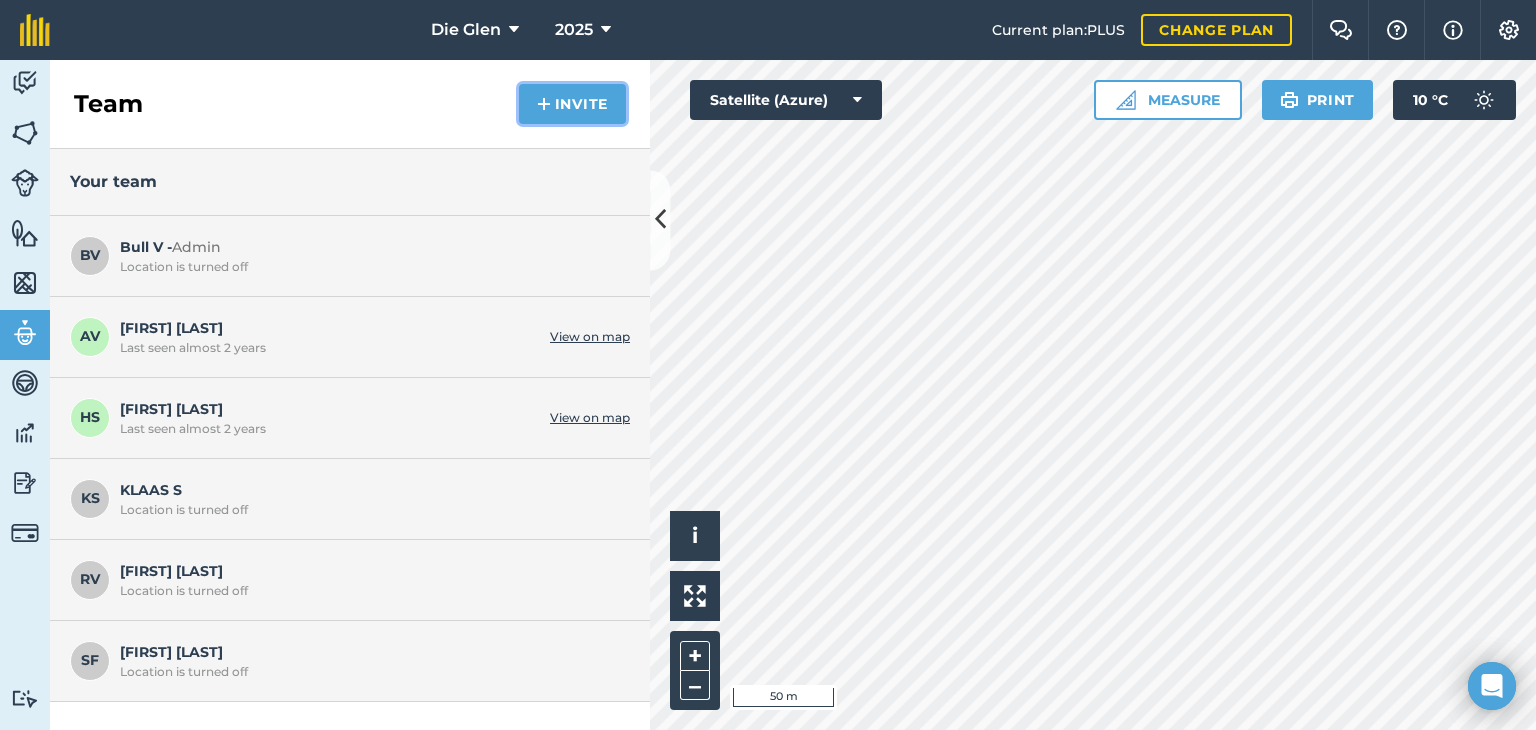 click on "Invite" at bounding box center (572, 104) 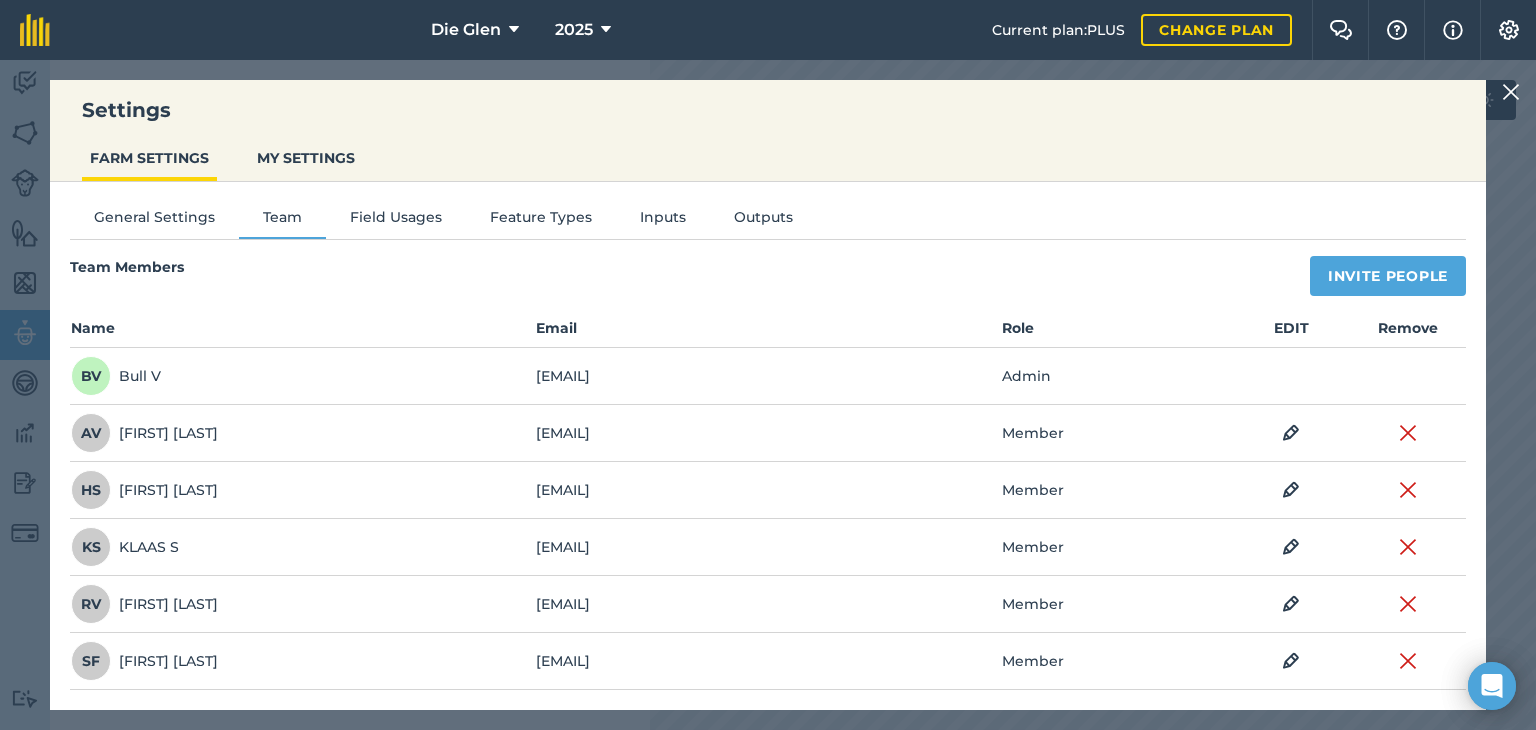 type 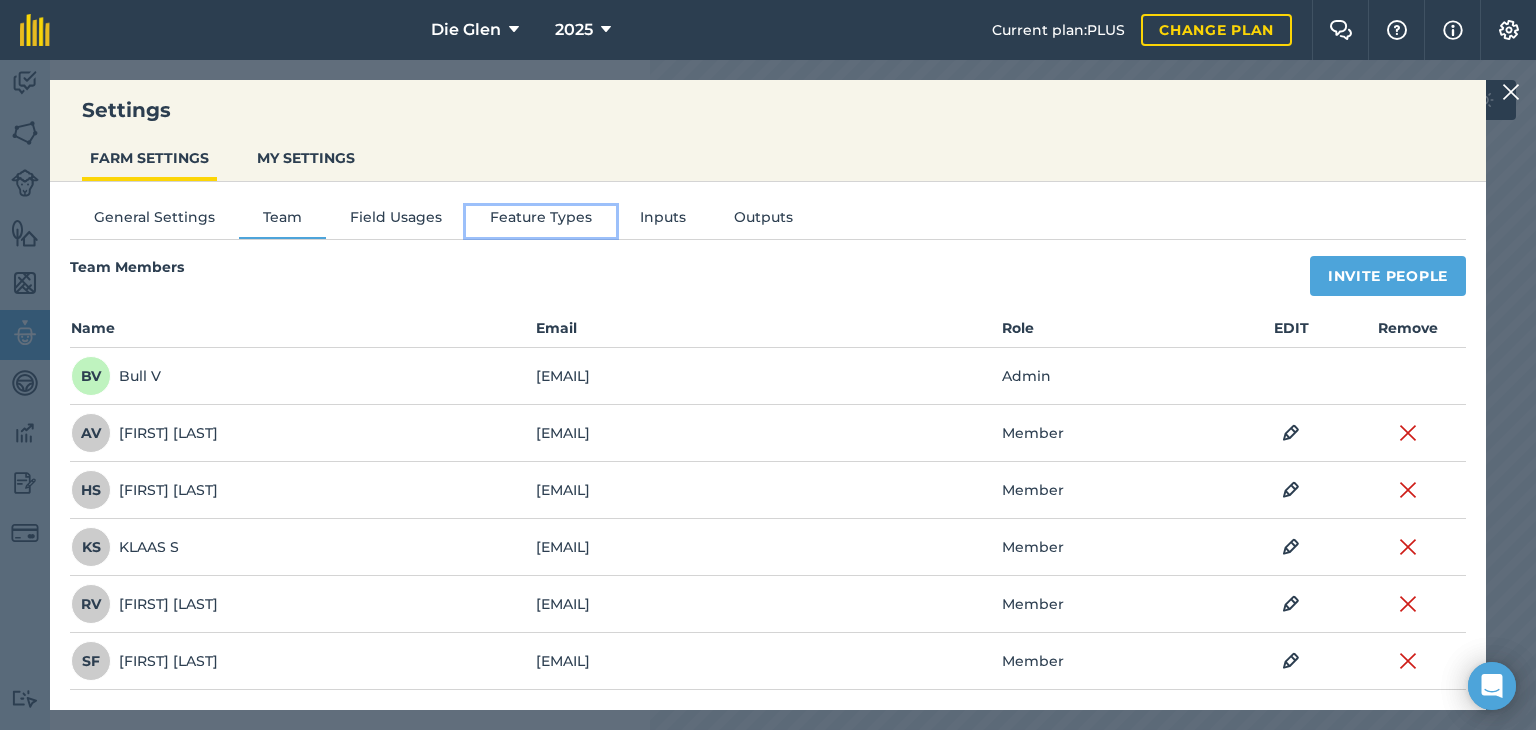 click on "Feature Types" at bounding box center (541, 221) 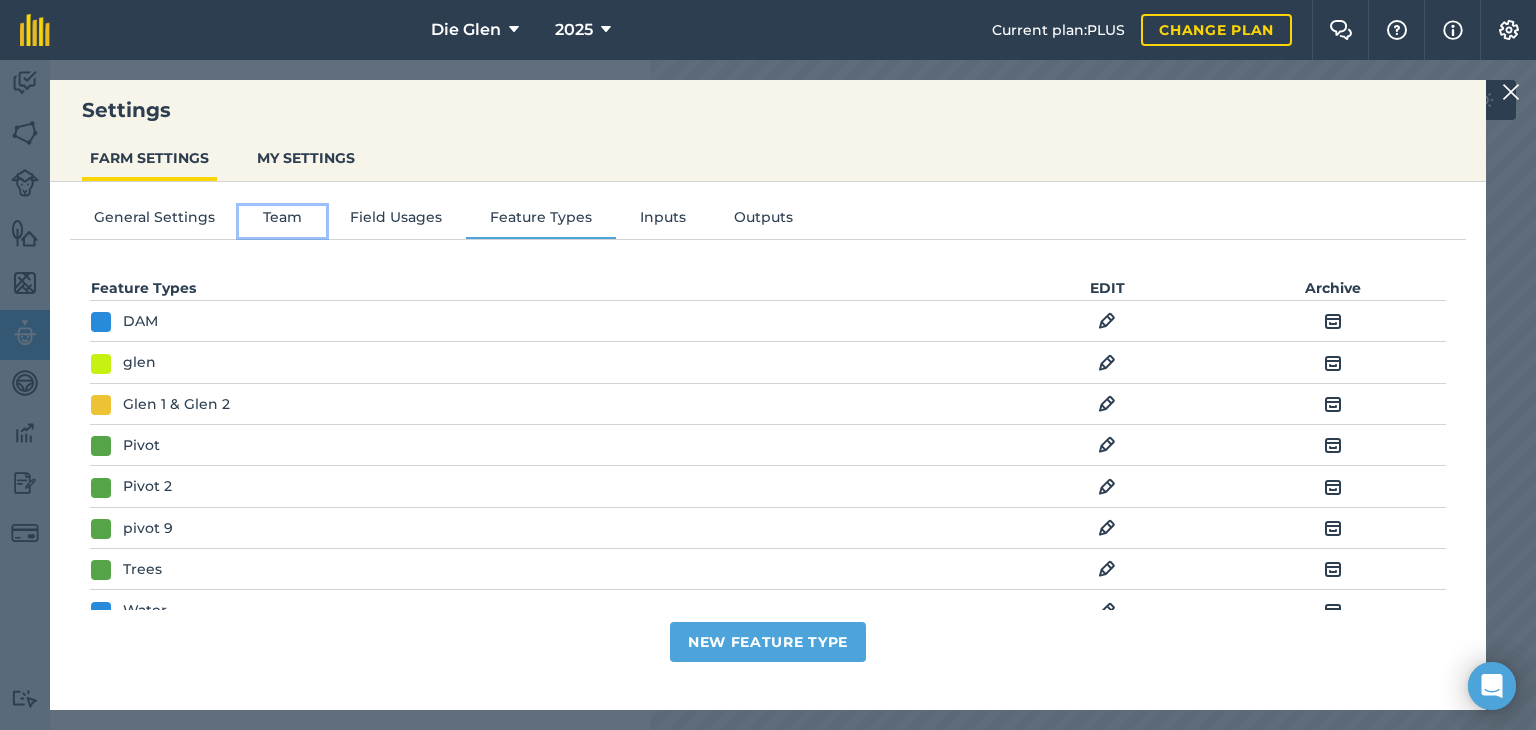 click on "Team" at bounding box center (282, 221) 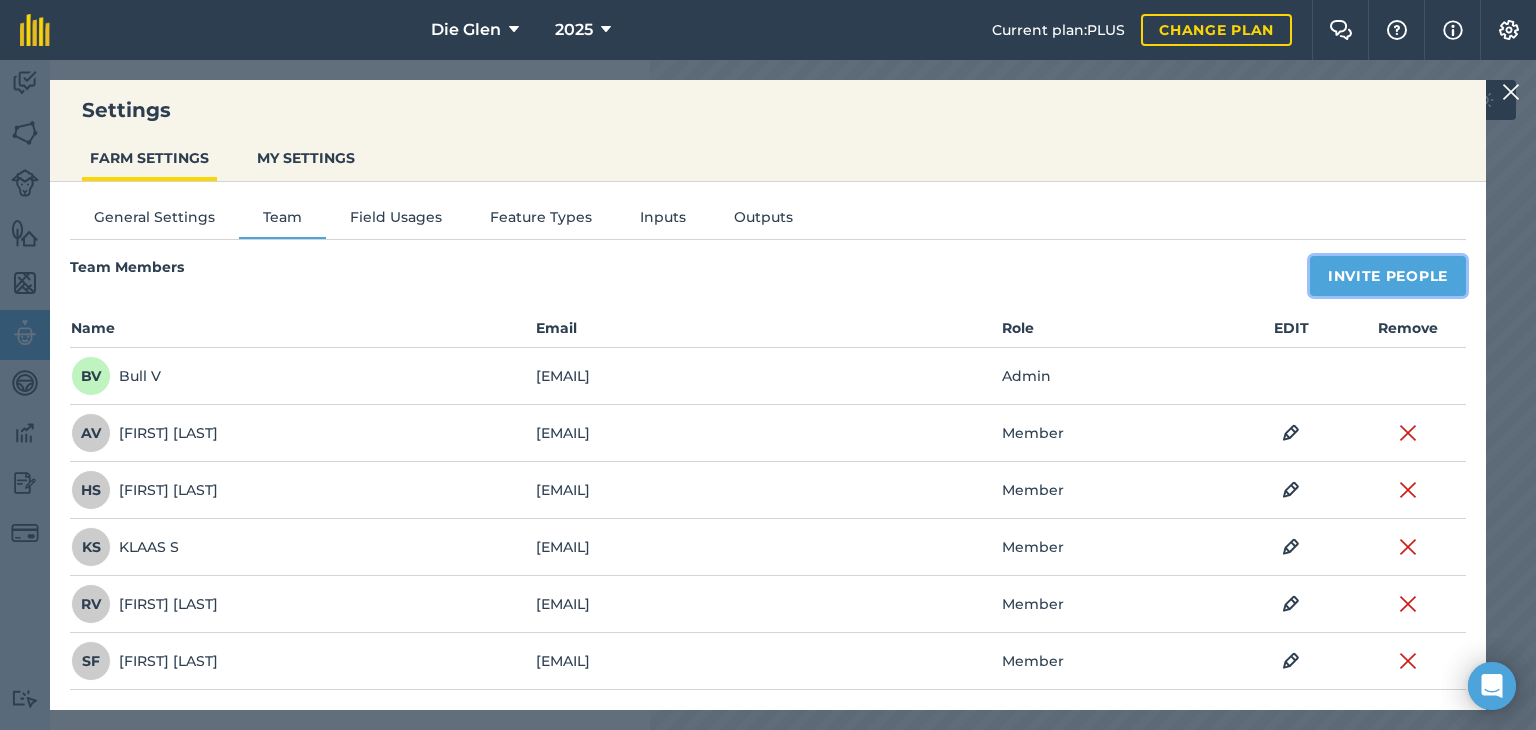 click on "Invite People" at bounding box center [1388, 276] 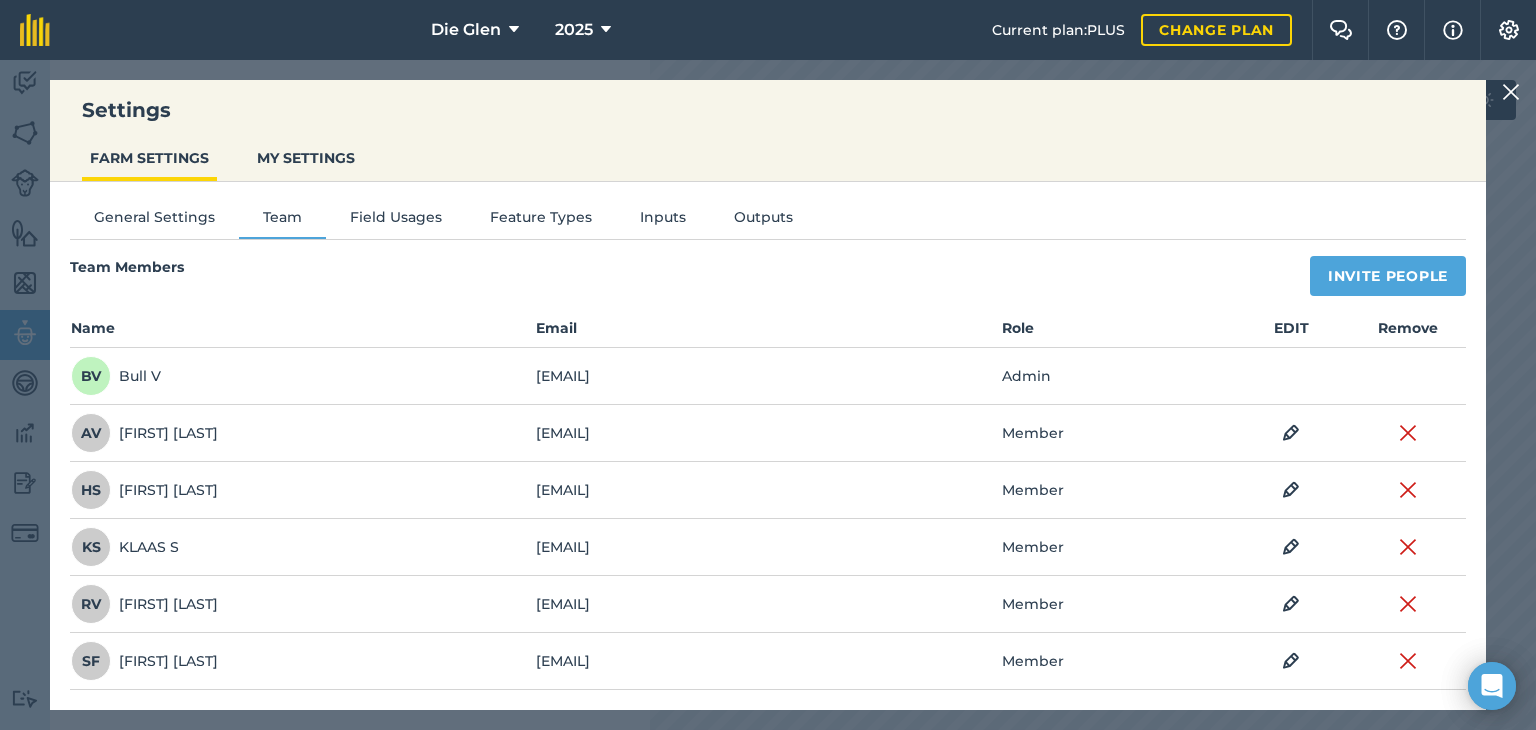 select on "MEMBER" 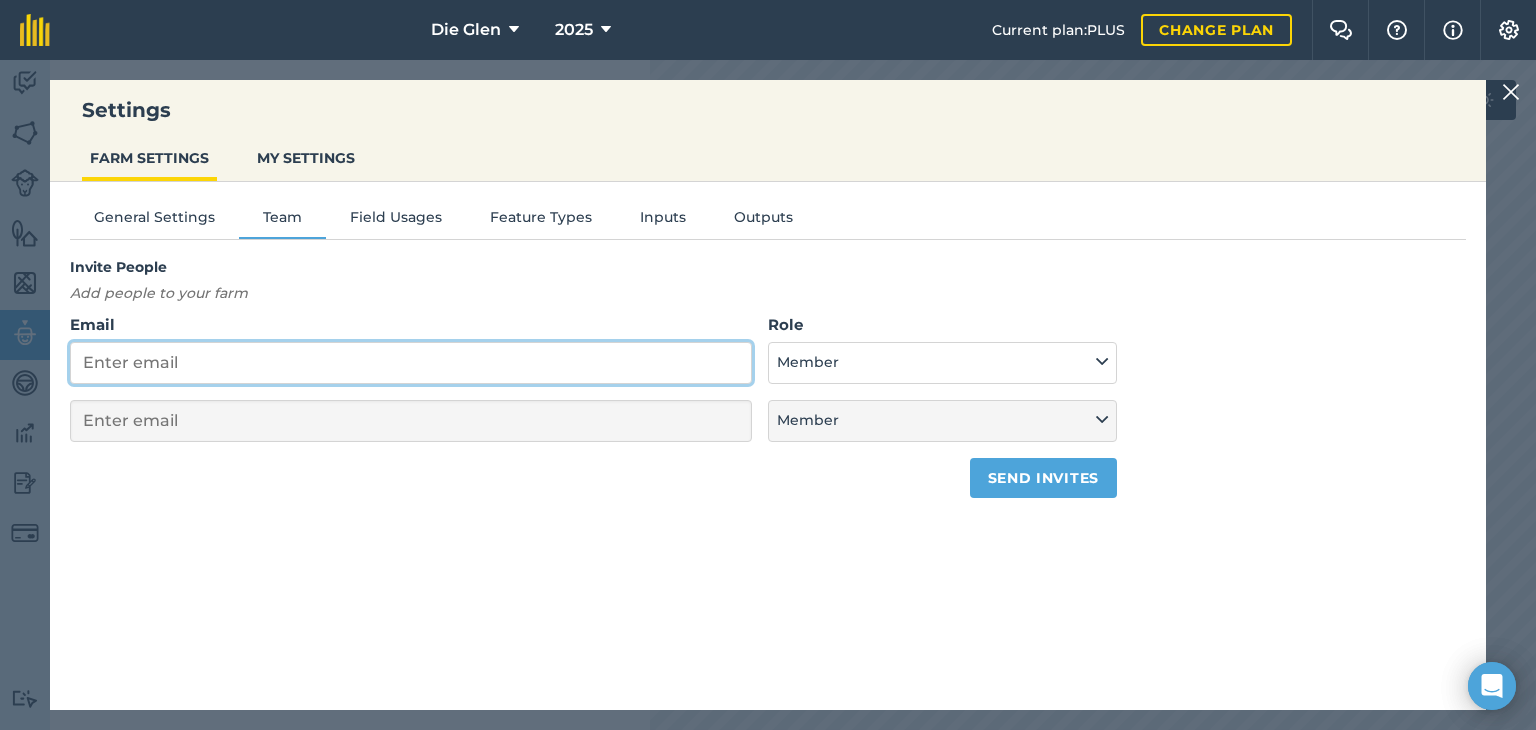 click on "Email" at bounding box center [411, 363] 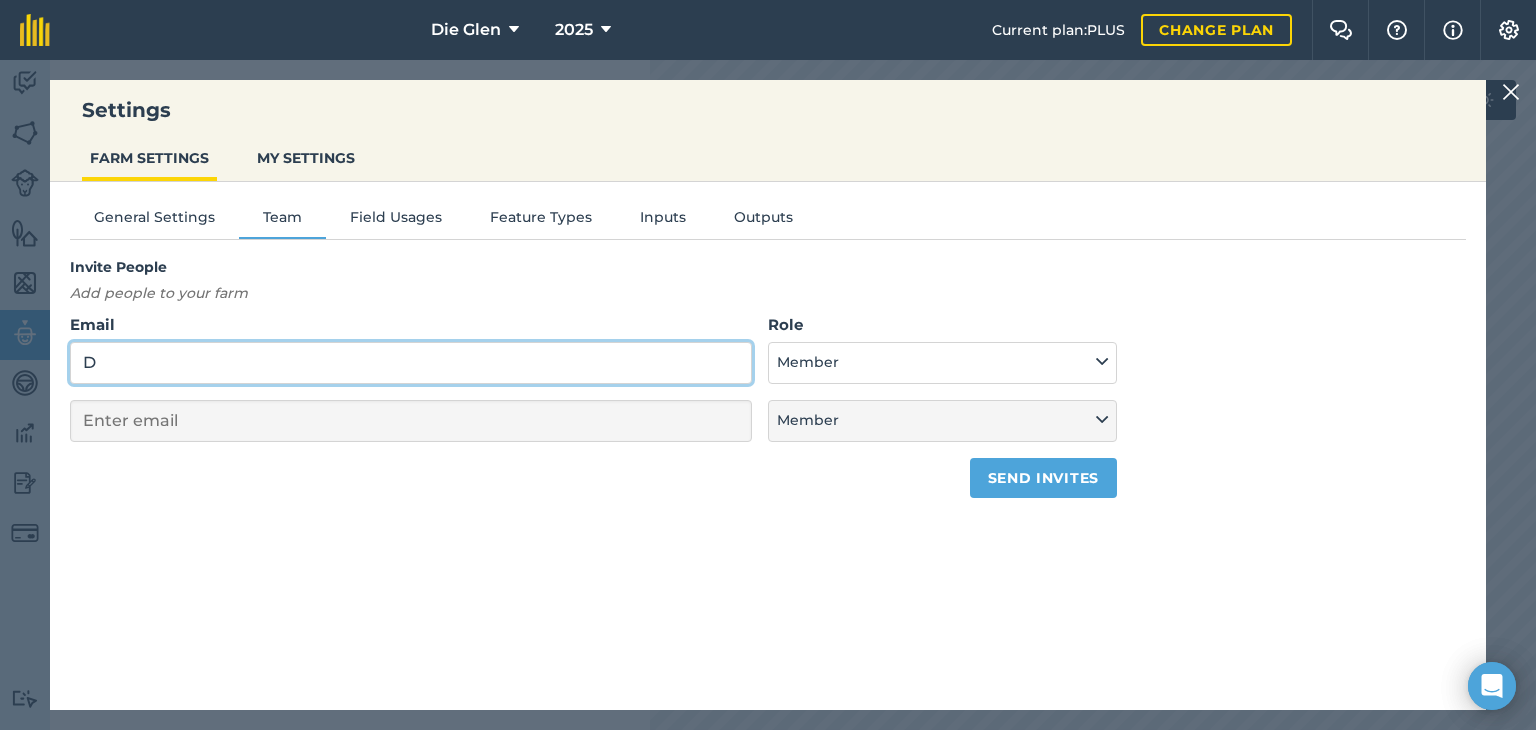select on "MEMBER" 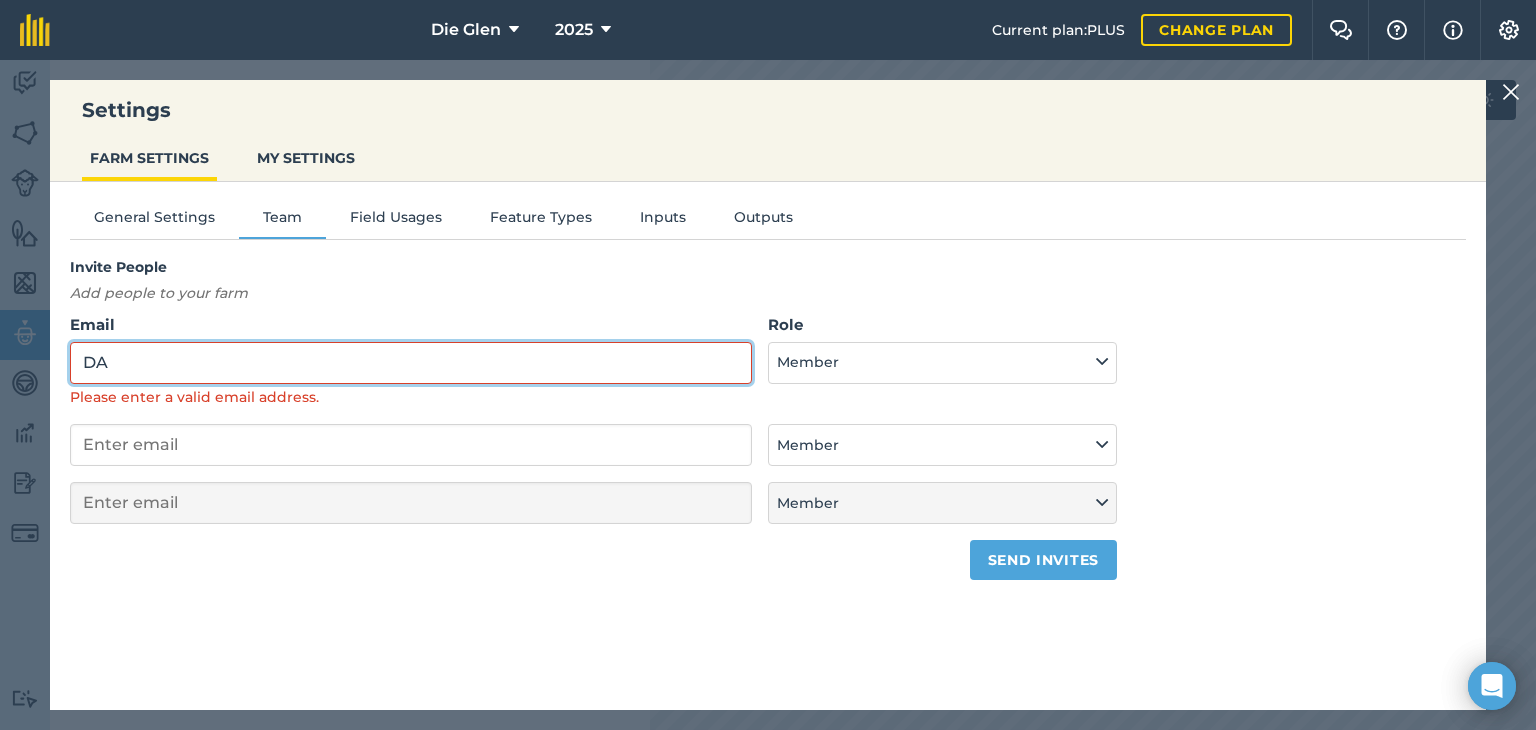 type on "D" 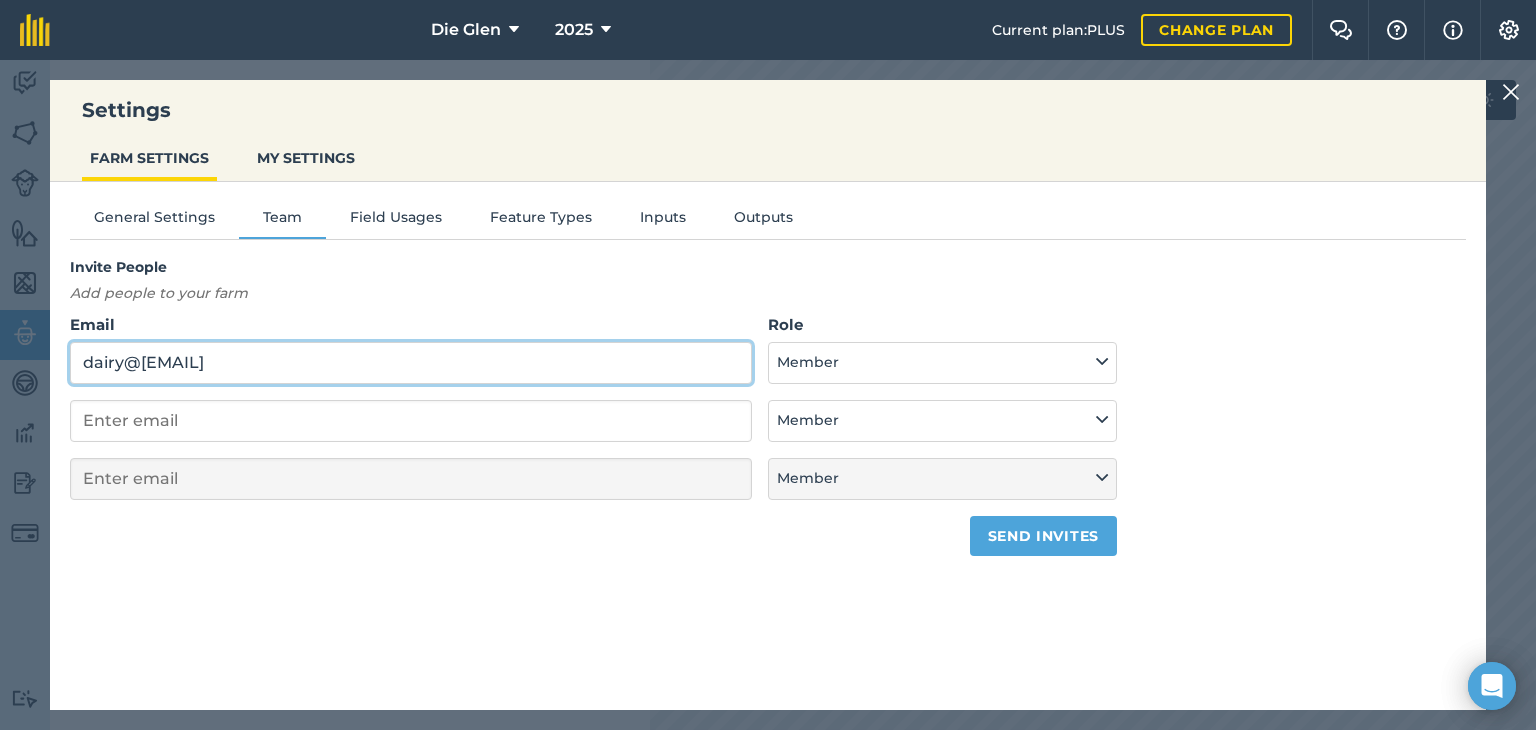 type on "dairy@[EMAIL]" 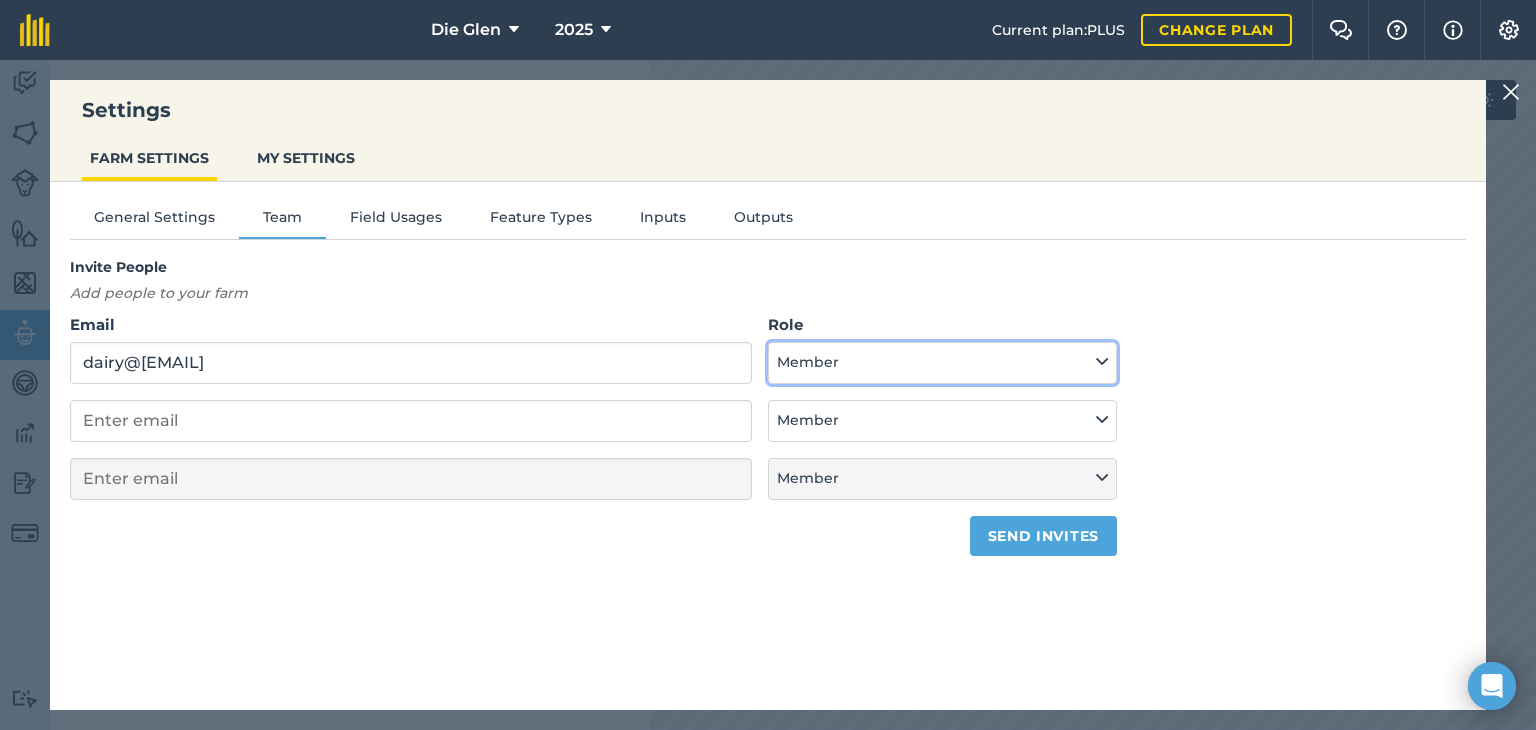 click at bounding box center (1102, 362) 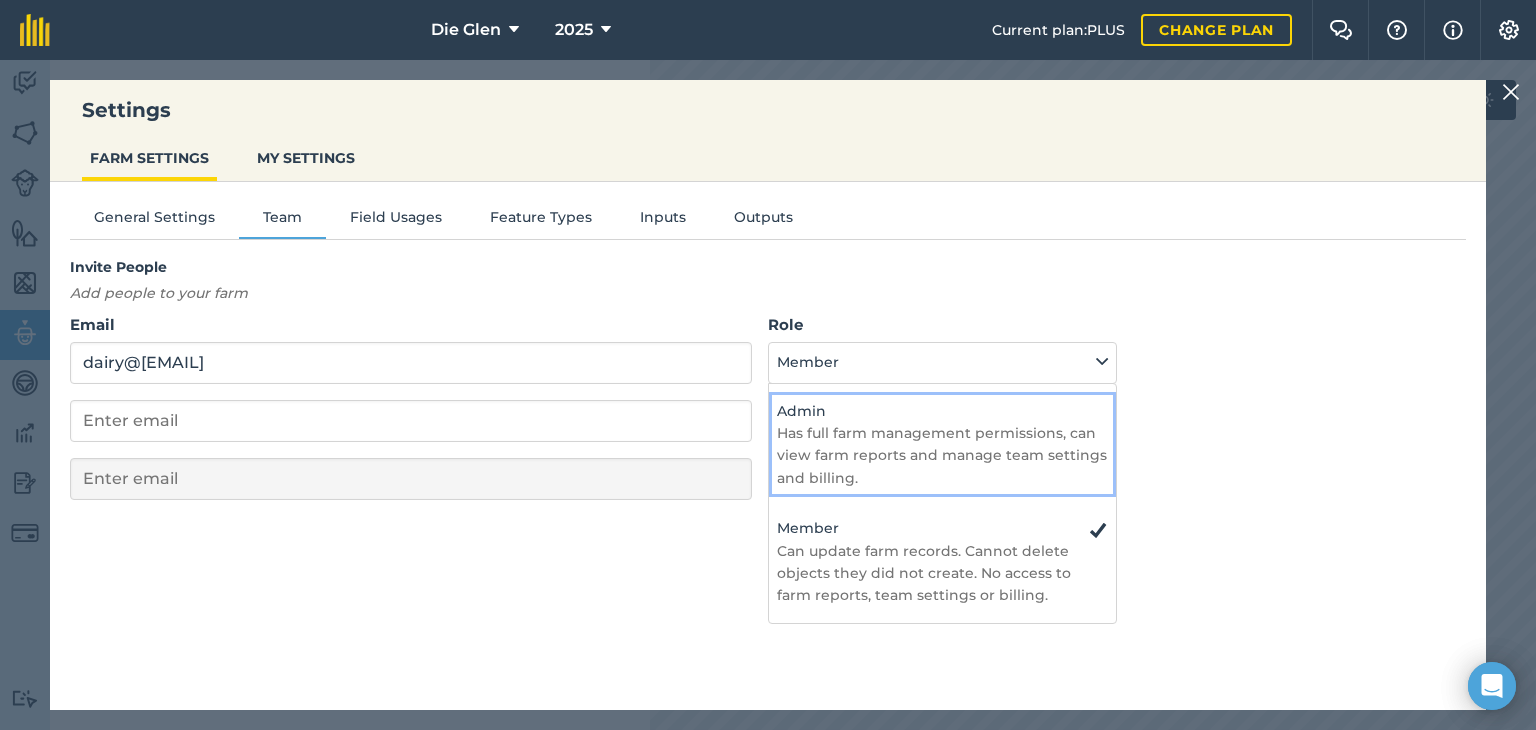 click on "Admin" at bounding box center [942, 411] 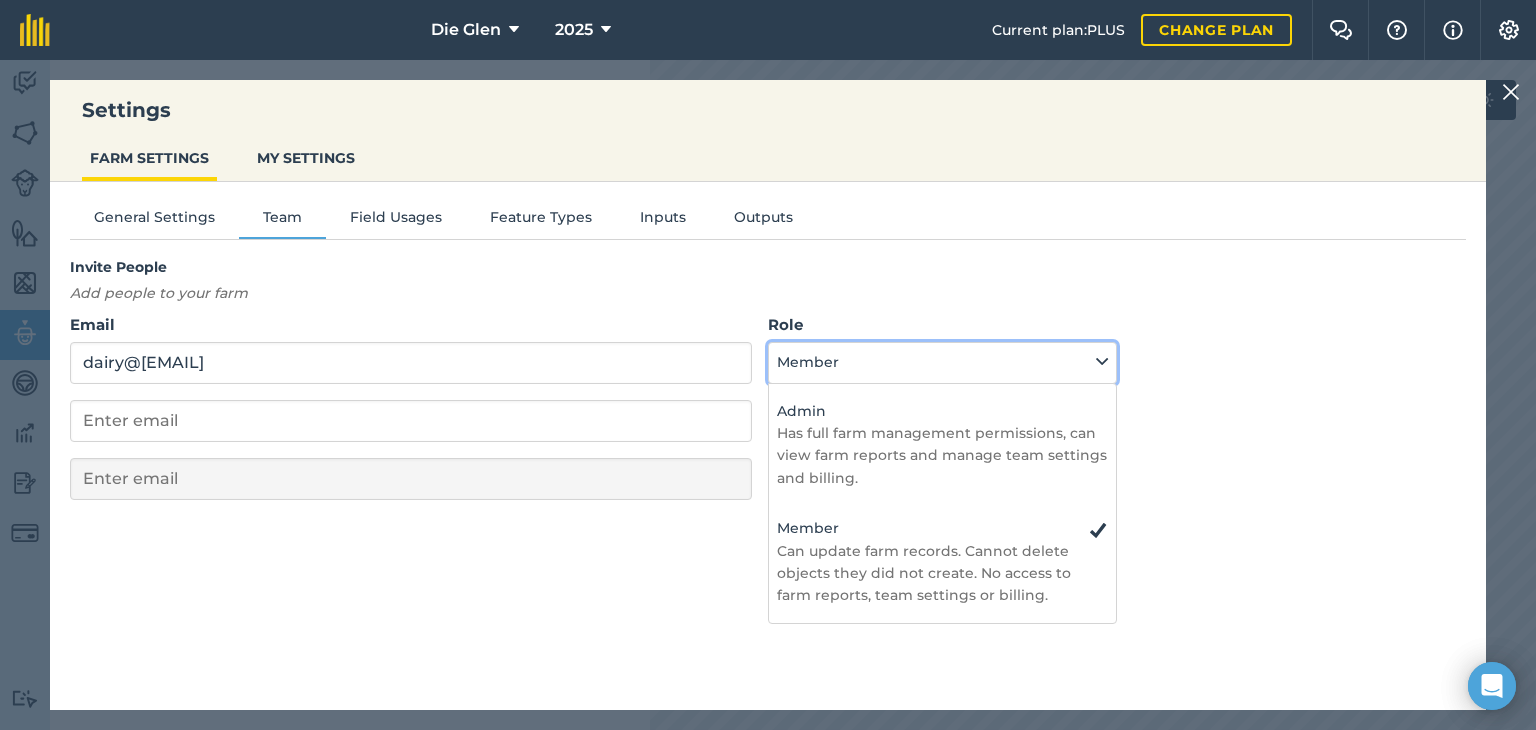 select on "ADMIN" 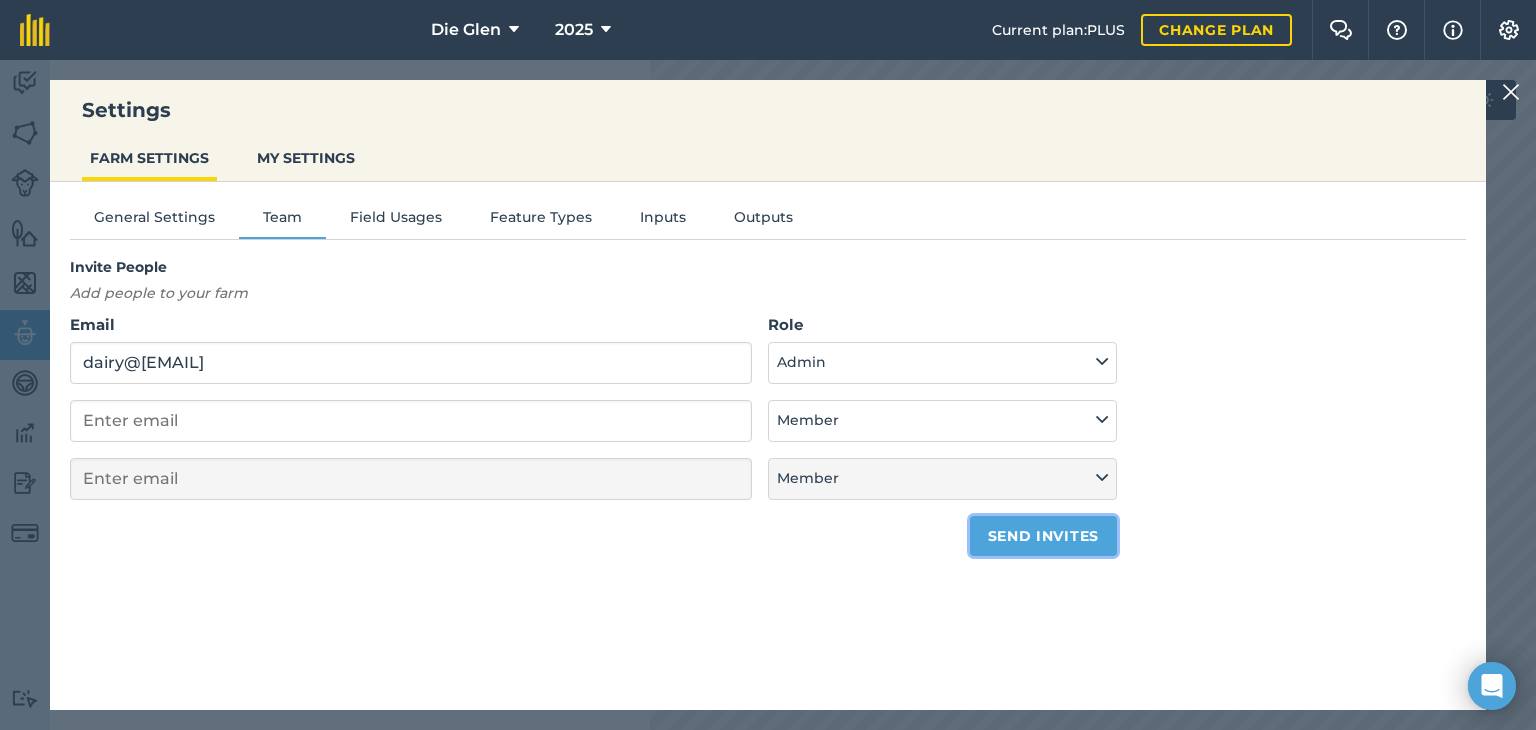 click on "Send invites" at bounding box center [1043, 536] 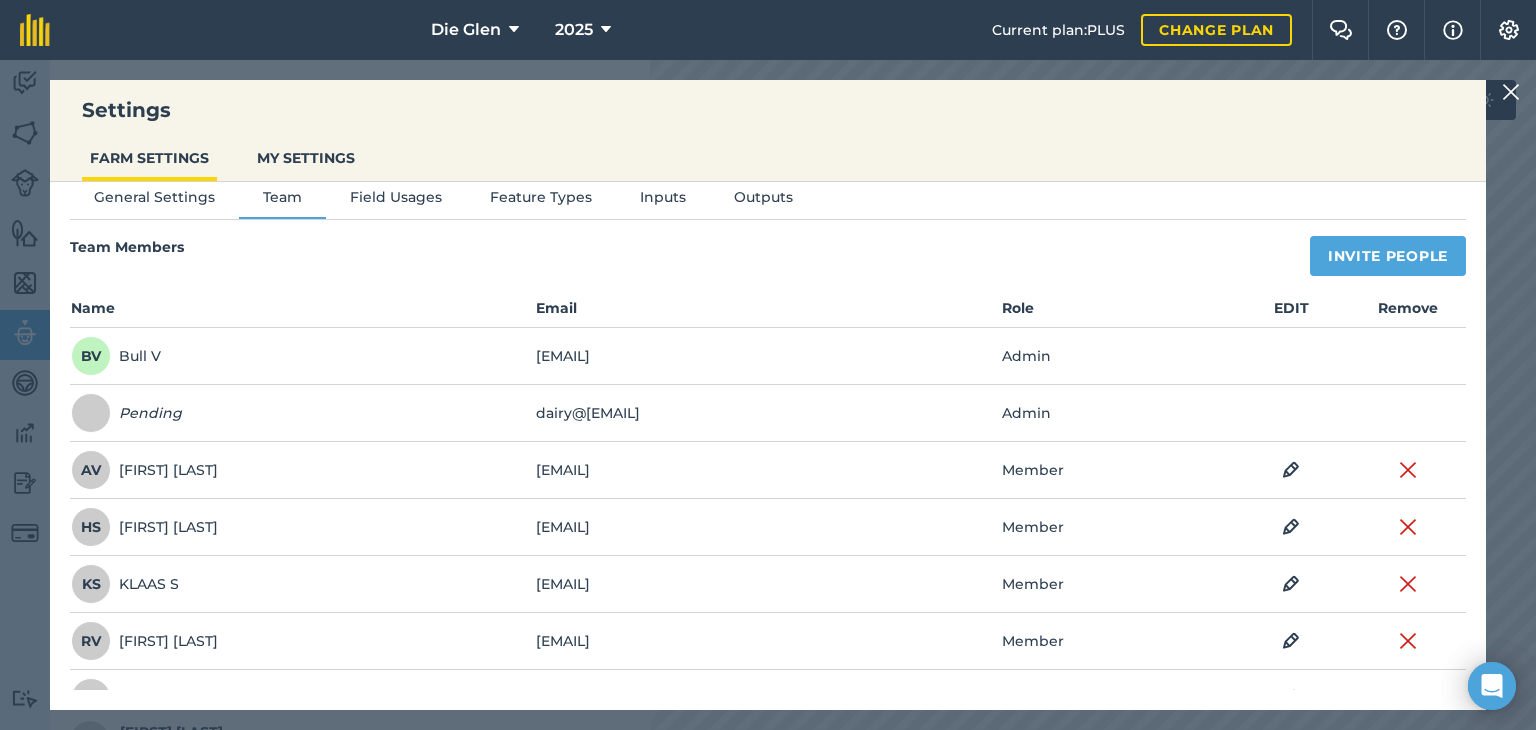 scroll, scrollTop: 54, scrollLeft: 0, axis: vertical 